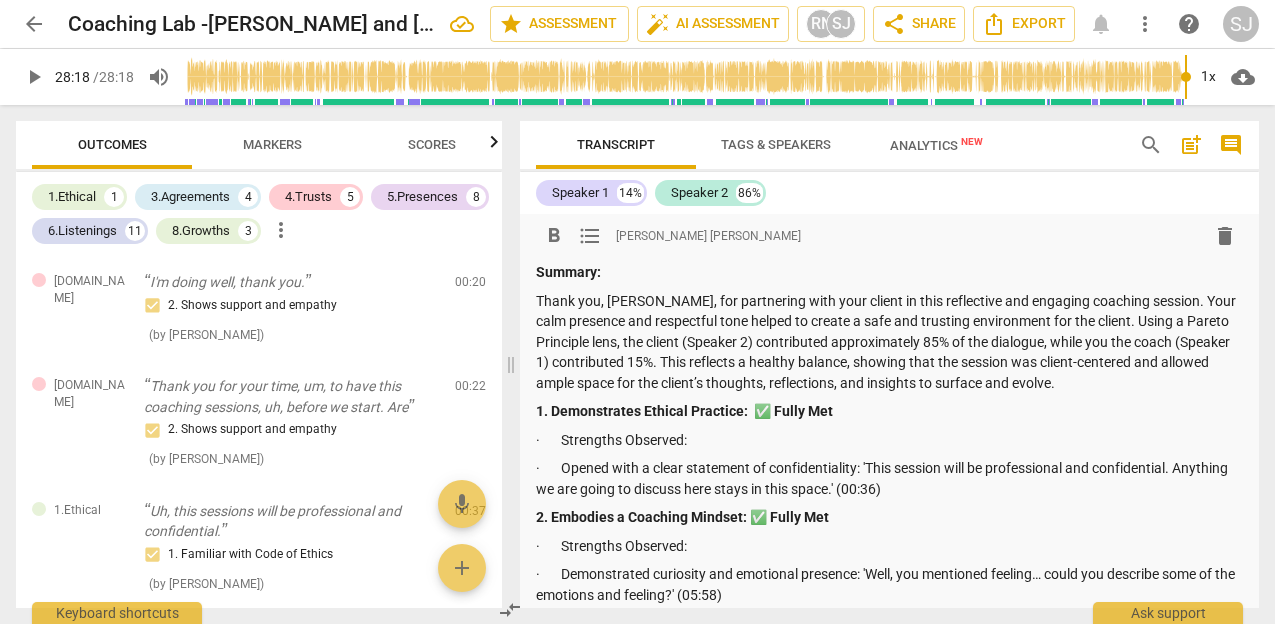scroll, scrollTop: 0, scrollLeft: 0, axis: both 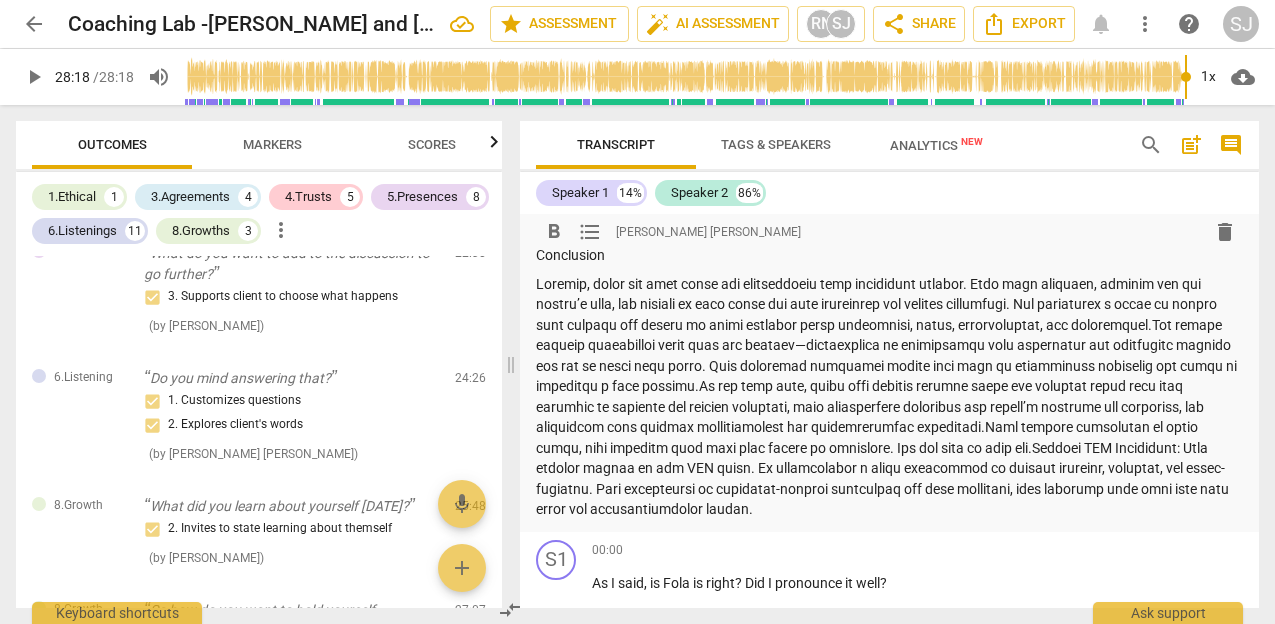 click at bounding box center [889, 397] 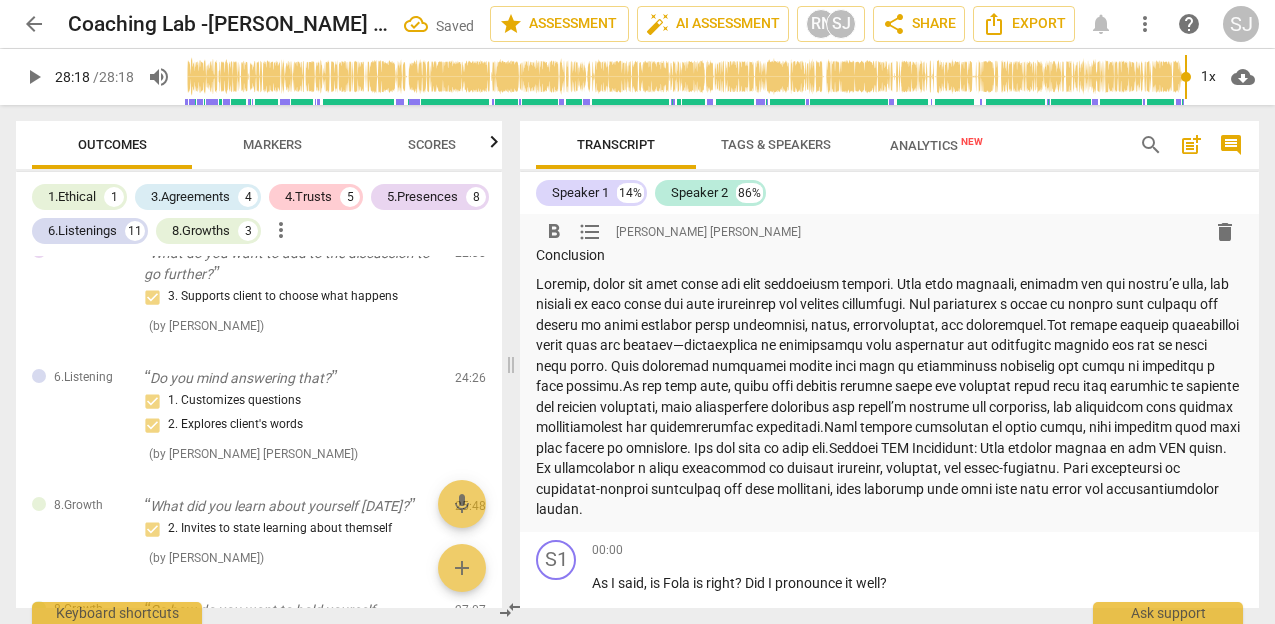 click at bounding box center [889, 397] 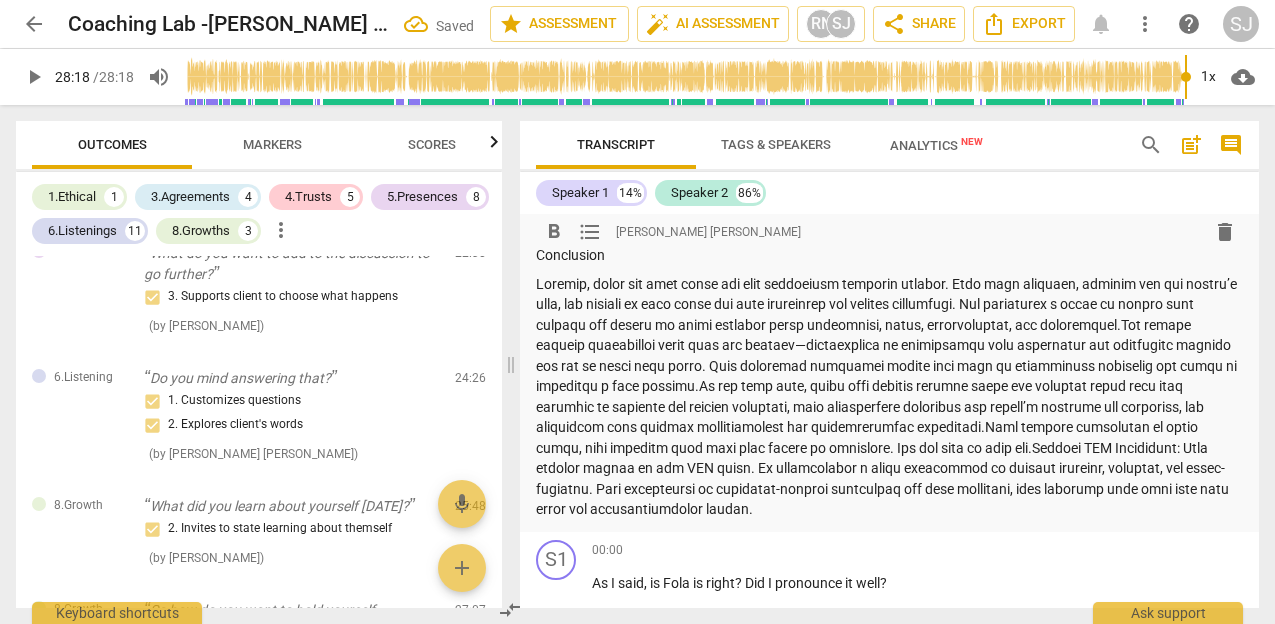 click at bounding box center (889, 397) 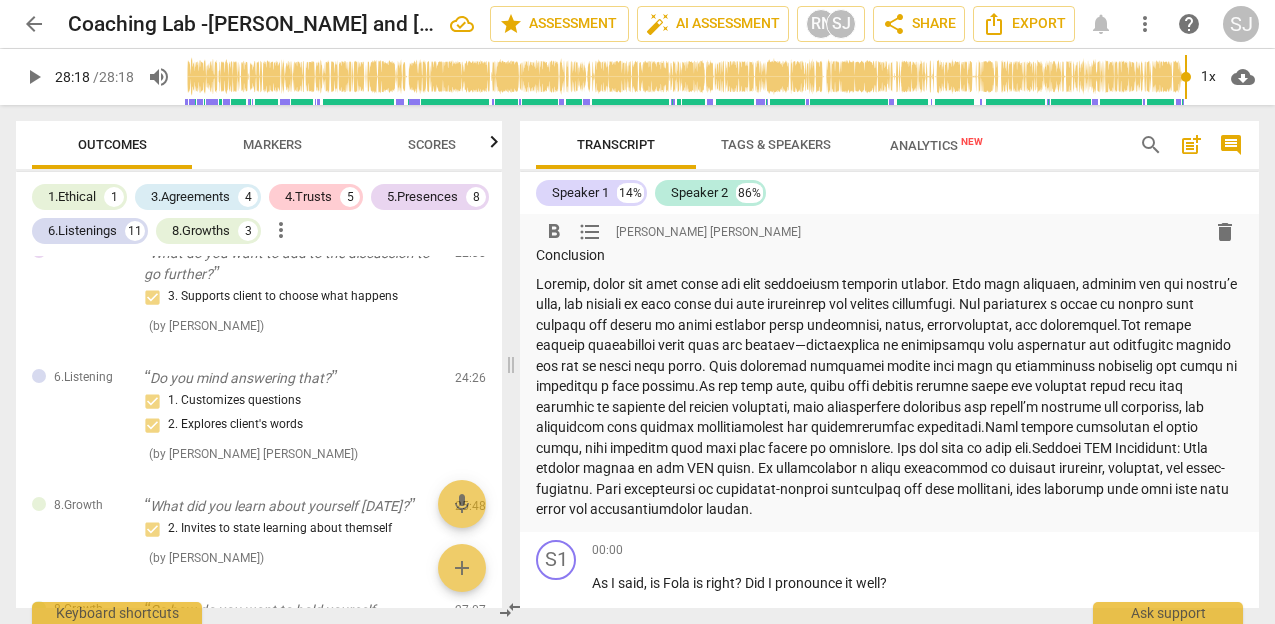 click on "·The" 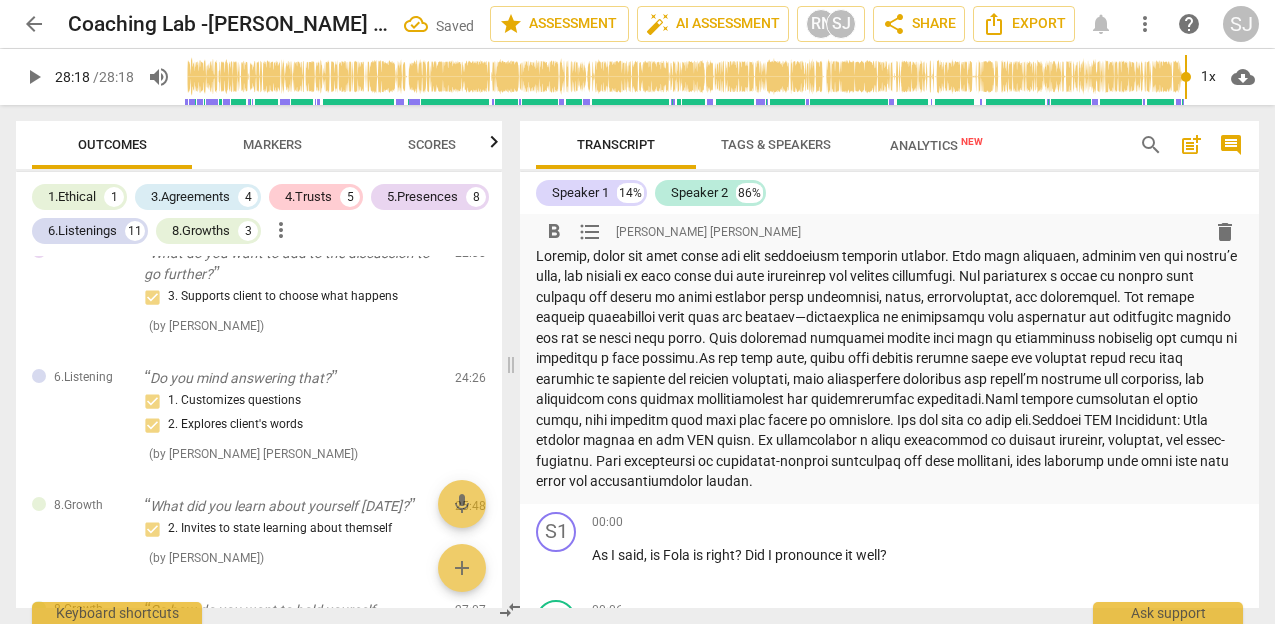 scroll, scrollTop: 1710, scrollLeft: 0, axis: vertical 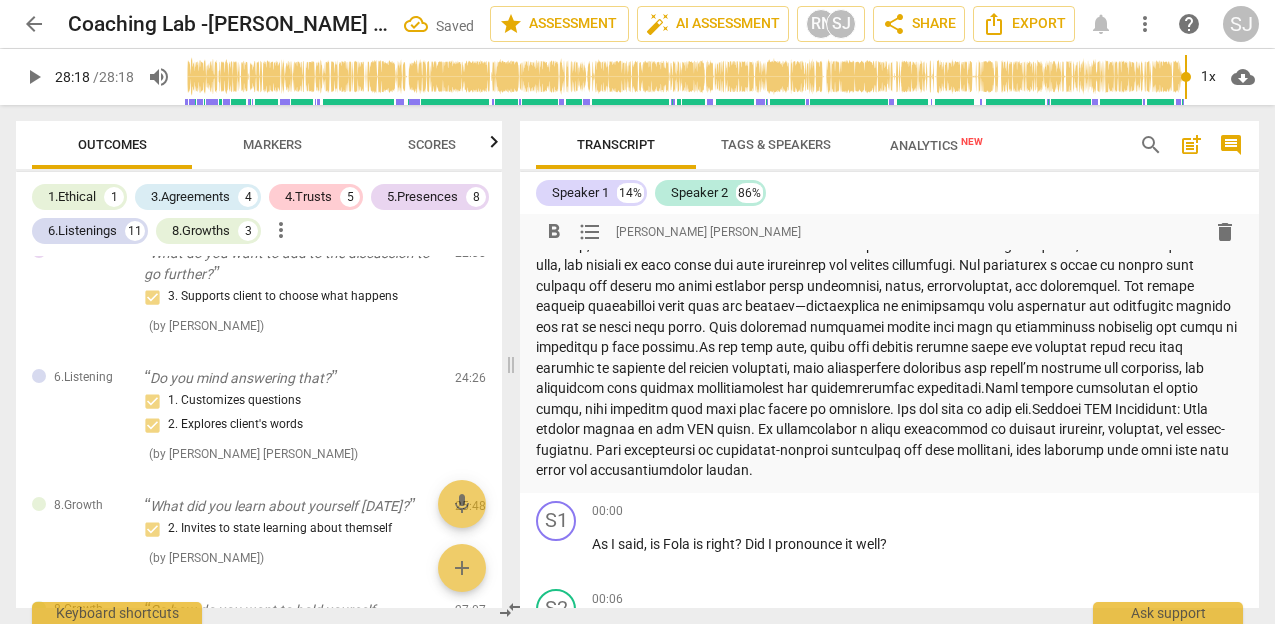 click at bounding box center (889, 358) 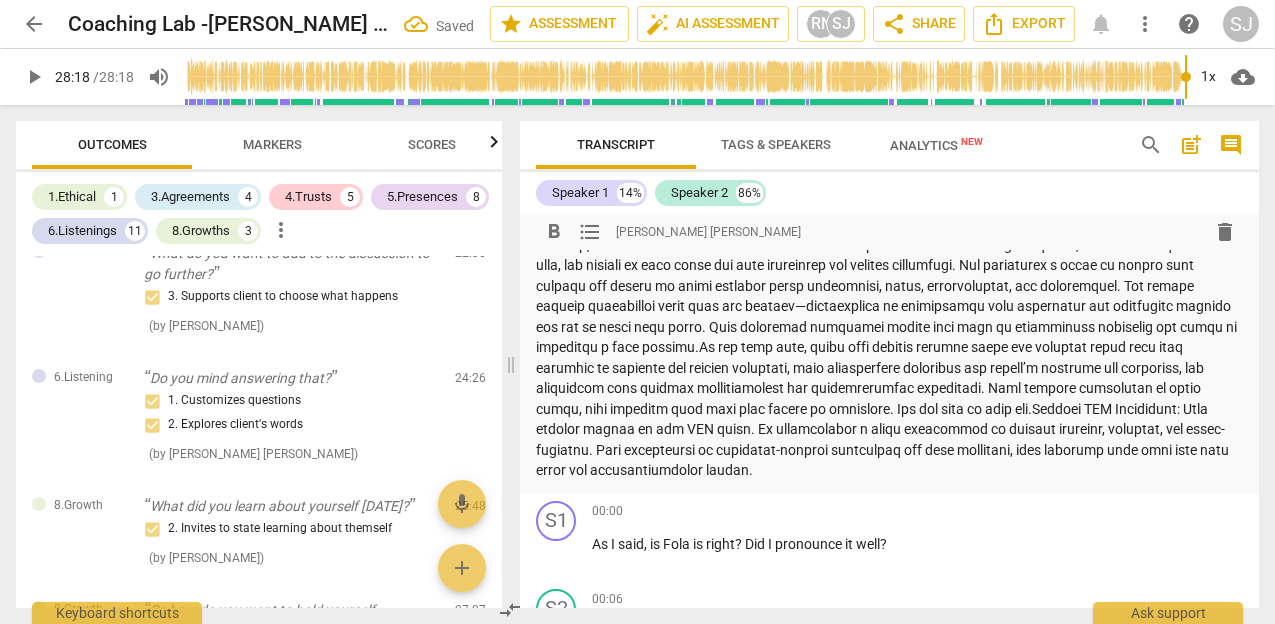 click at bounding box center [889, 358] 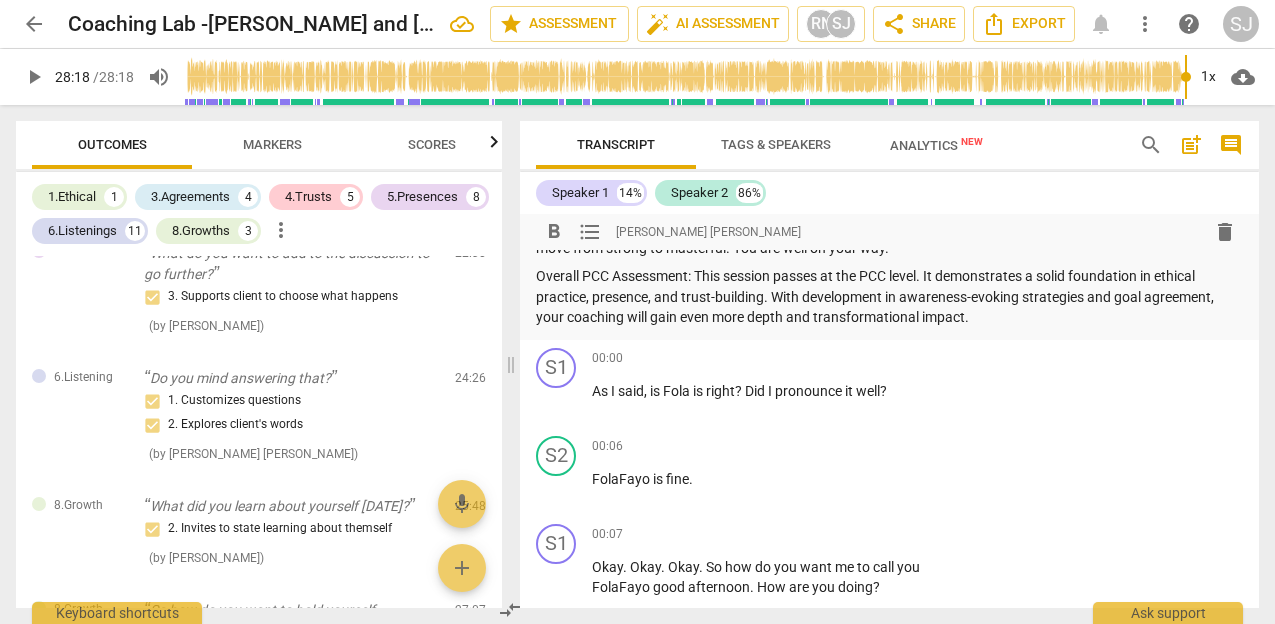 scroll, scrollTop: 1879, scrollLeft: 0, axis: vertical 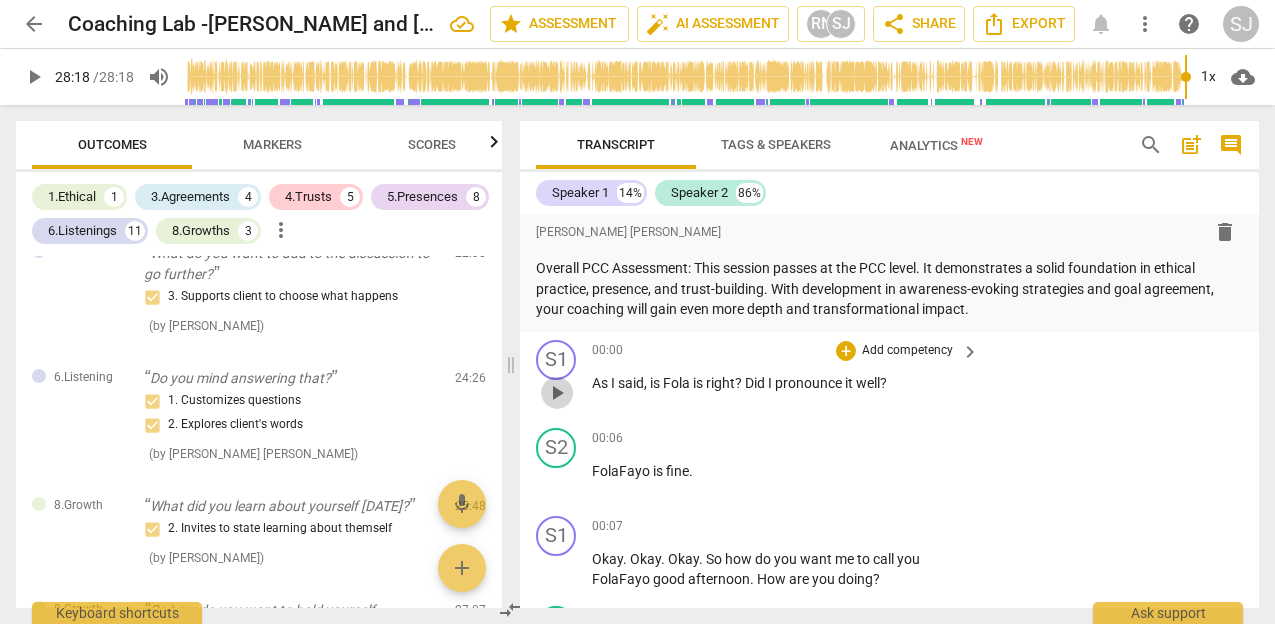 click on "play_arrow" at bounding box center [557, 393] 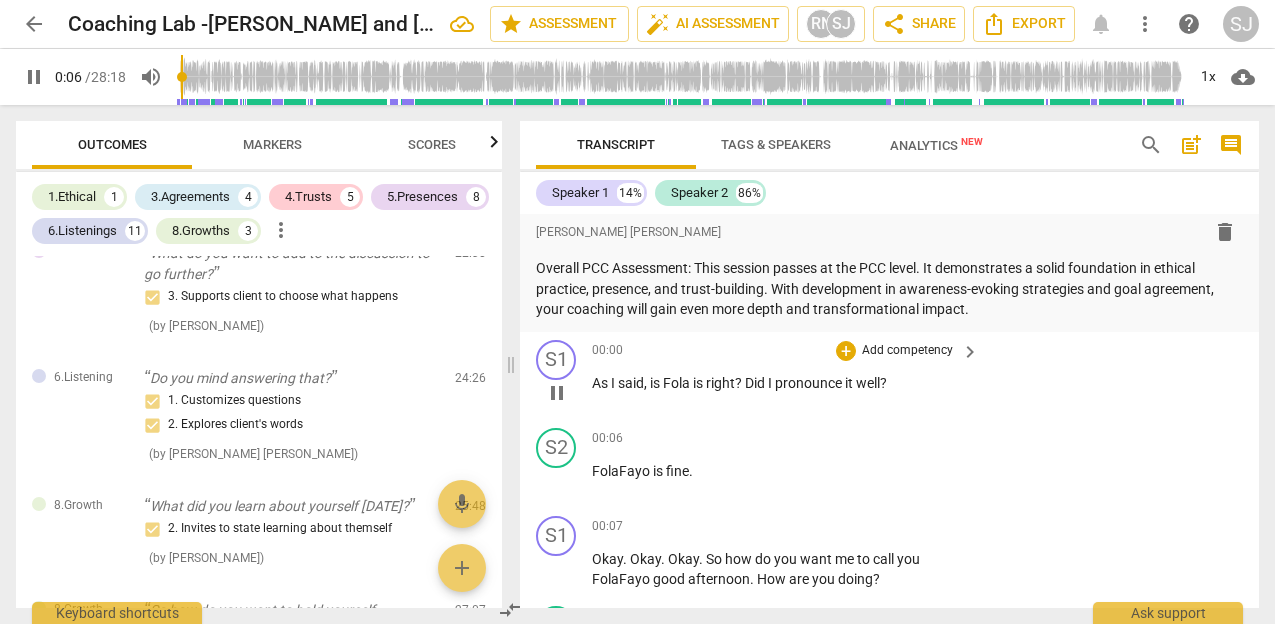 click on "is" at bounding box center [699, 383] 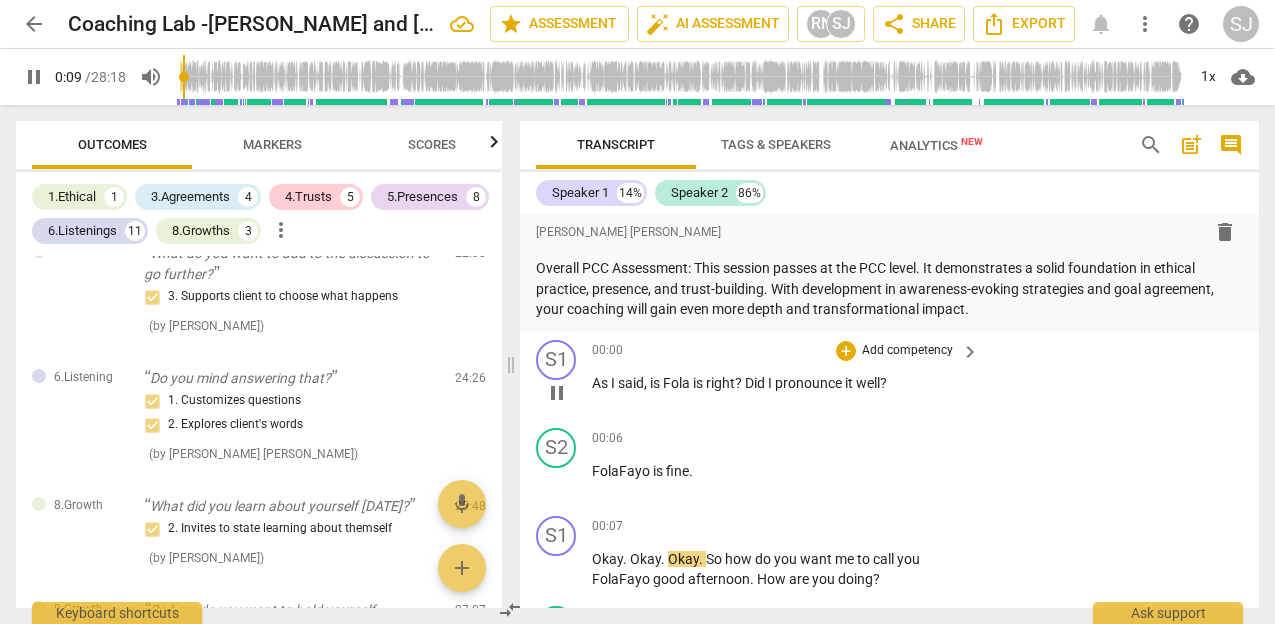 click on "is" at bounding box center [656, 383] 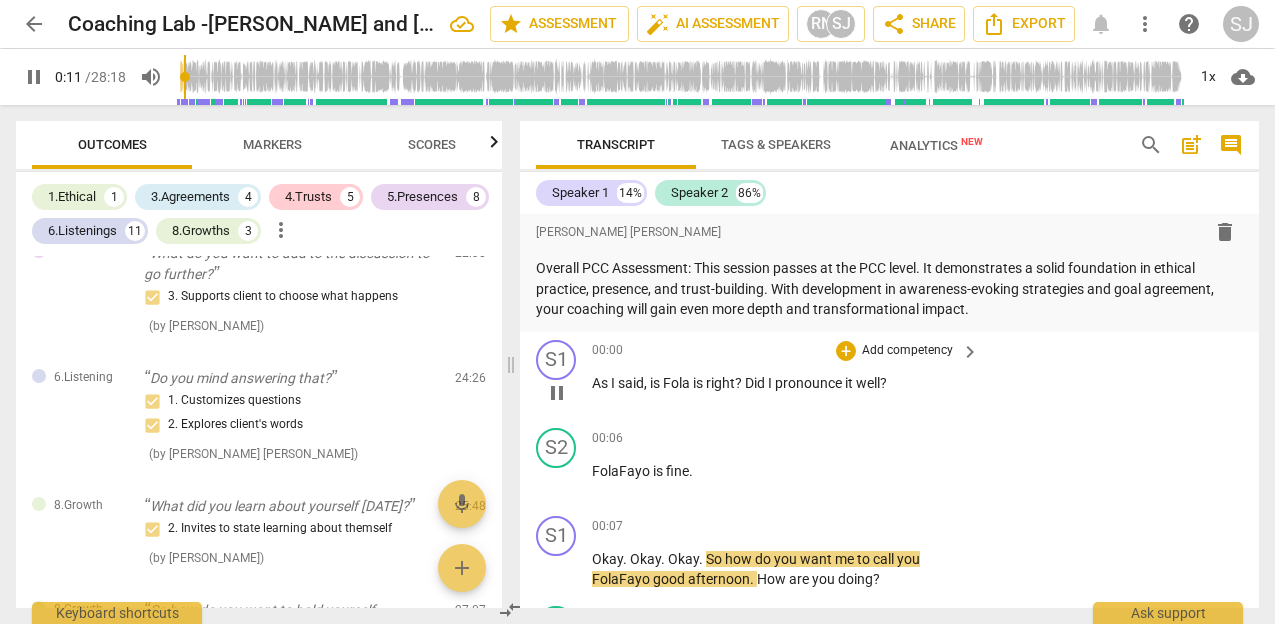 type on "11" 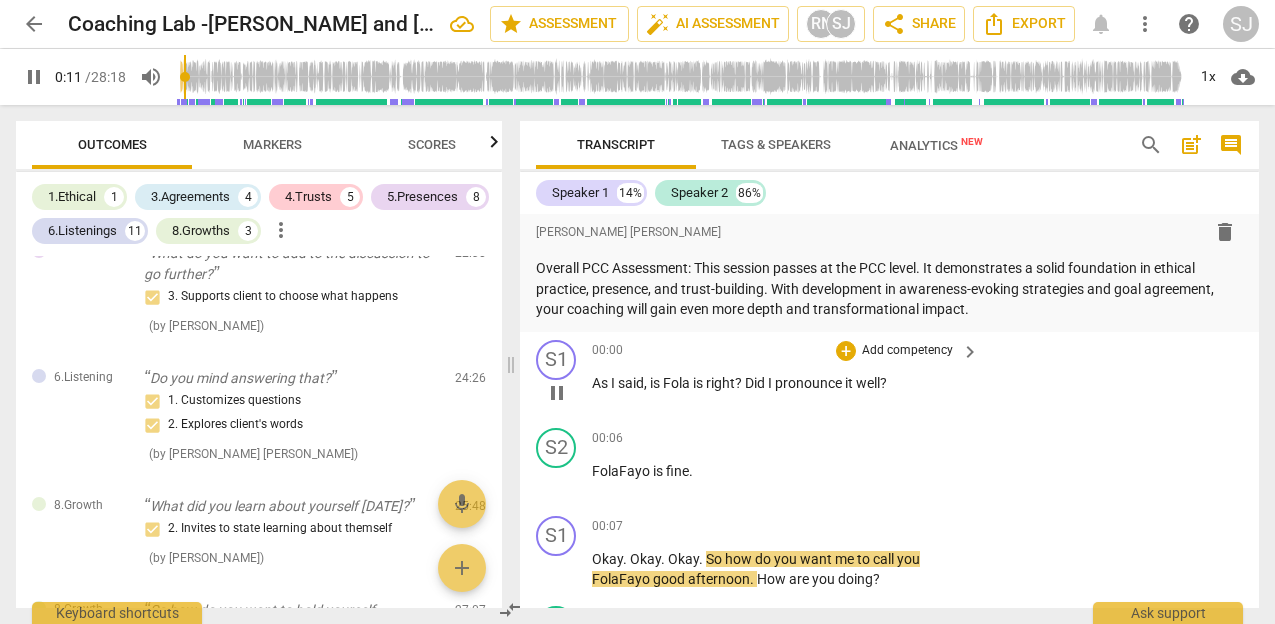type 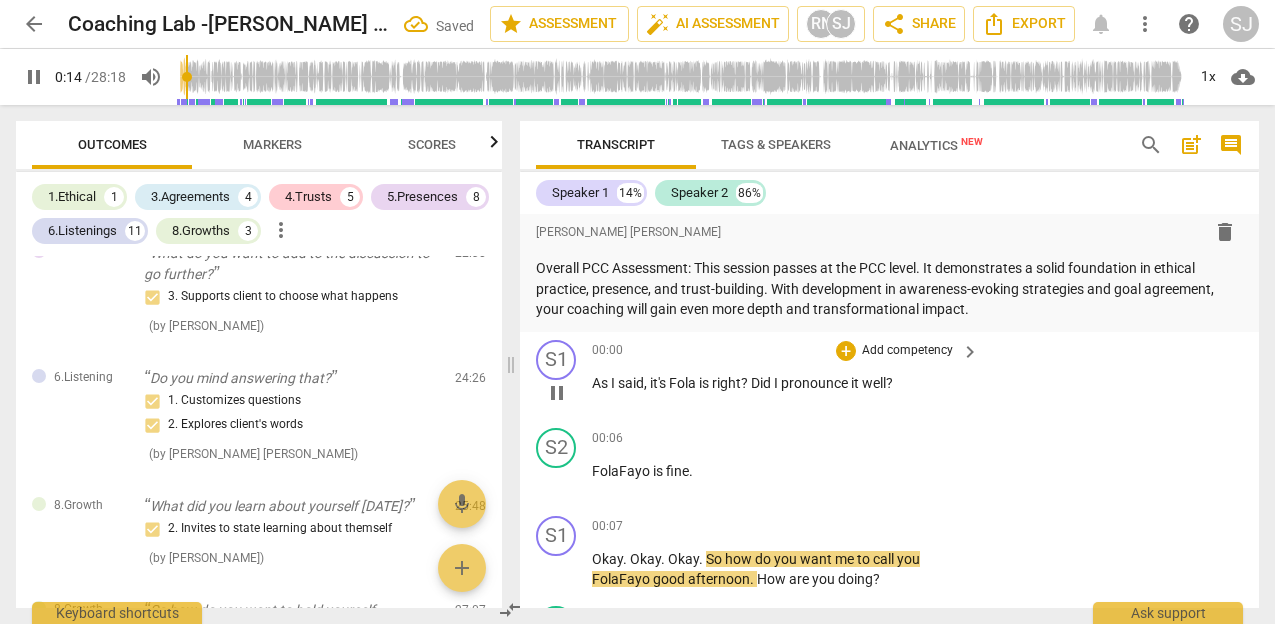 click on "As   I   said ,   it's   Fola   is   right ?   Did   I   pronounce   it   well ?" at bounding box center [780, 383] 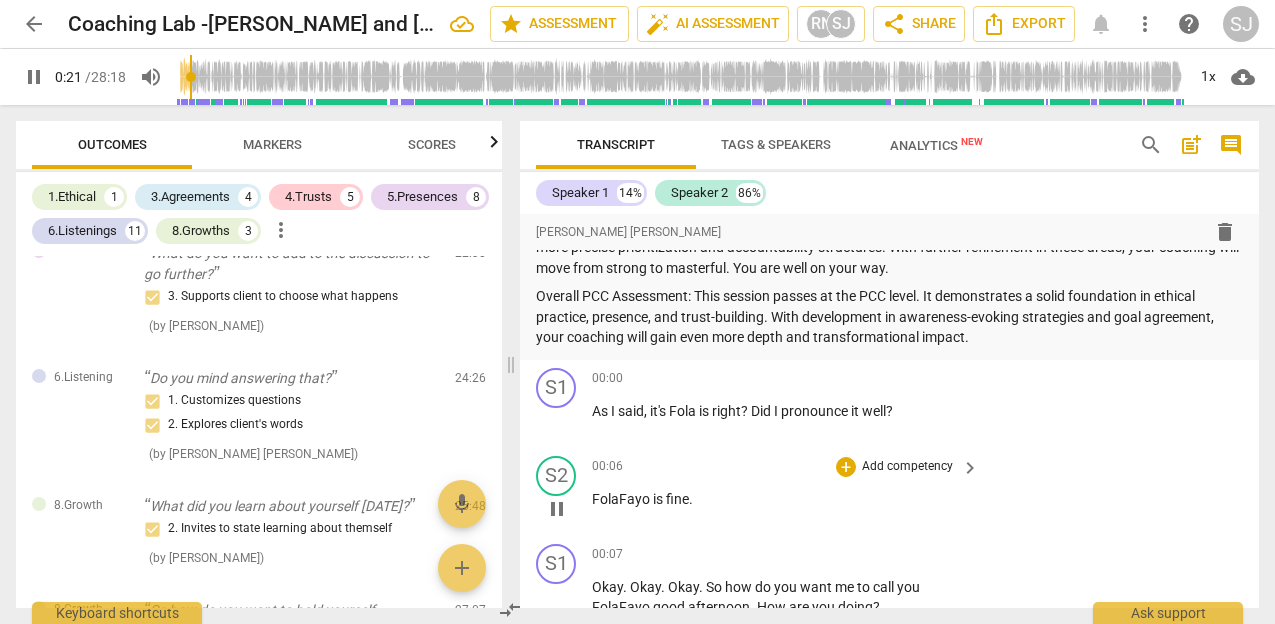 scroll, scrollTop: 1841, scrollLeft: 0, axis: vertical 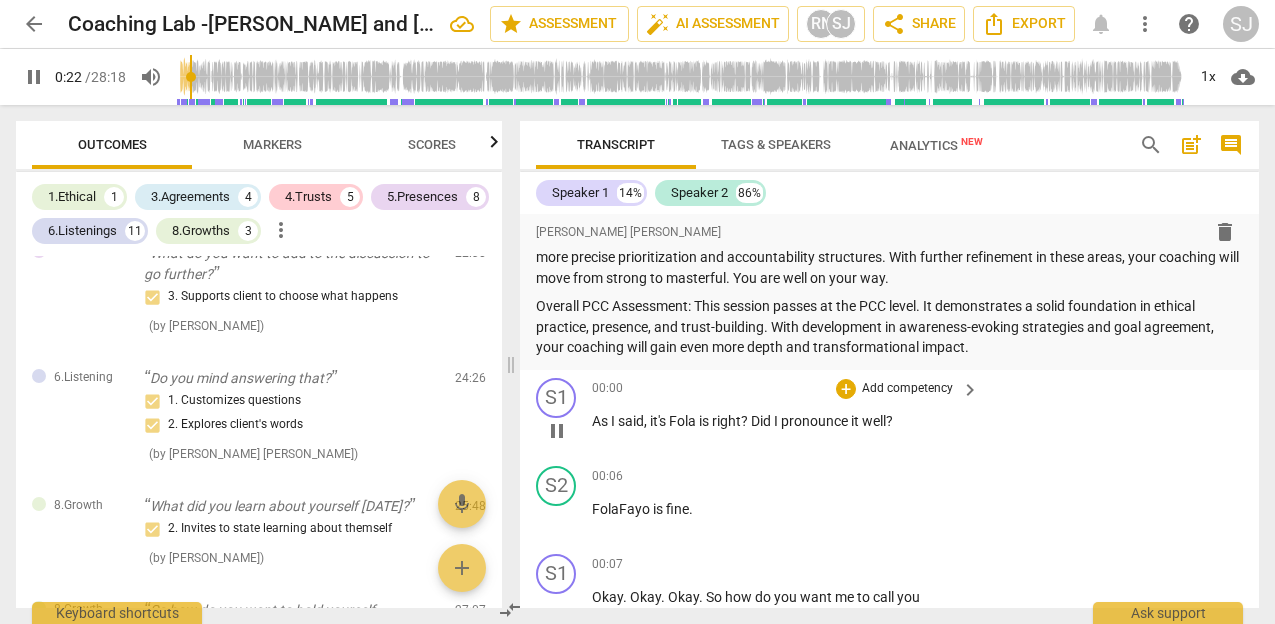 click on "is" at bounding box center (705, 421) 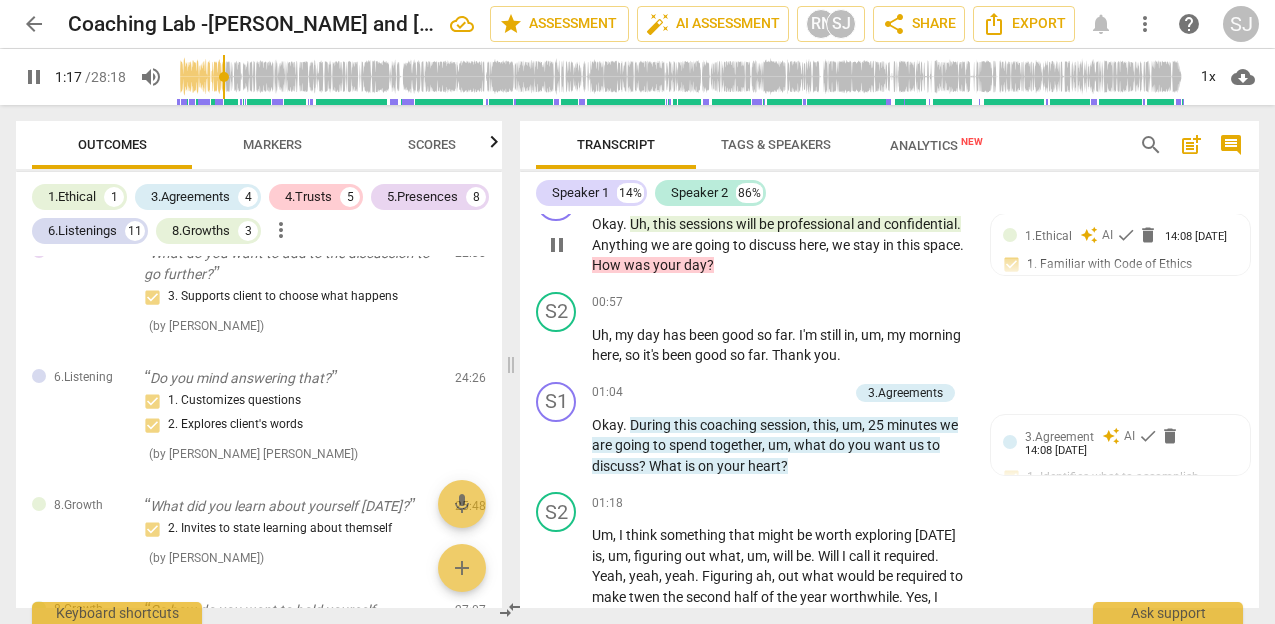 scroll, scrollTop: 2595, scrollLeft: 0, axis: vertical 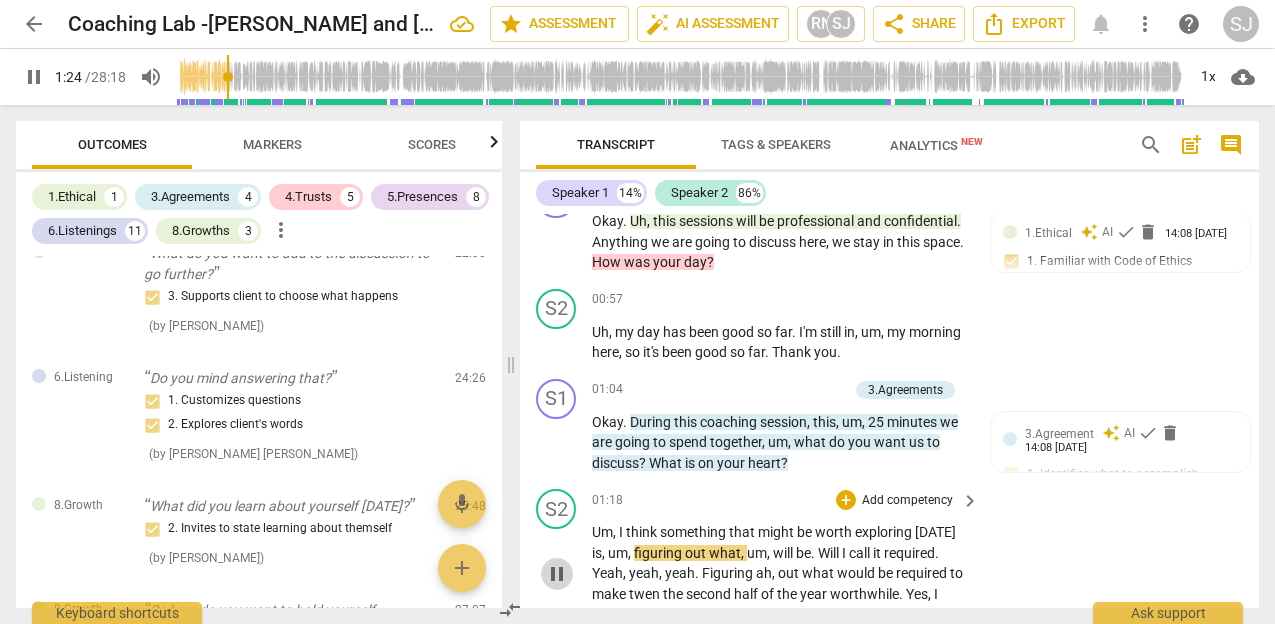 click on "pause" at bounding box center (557, 574) 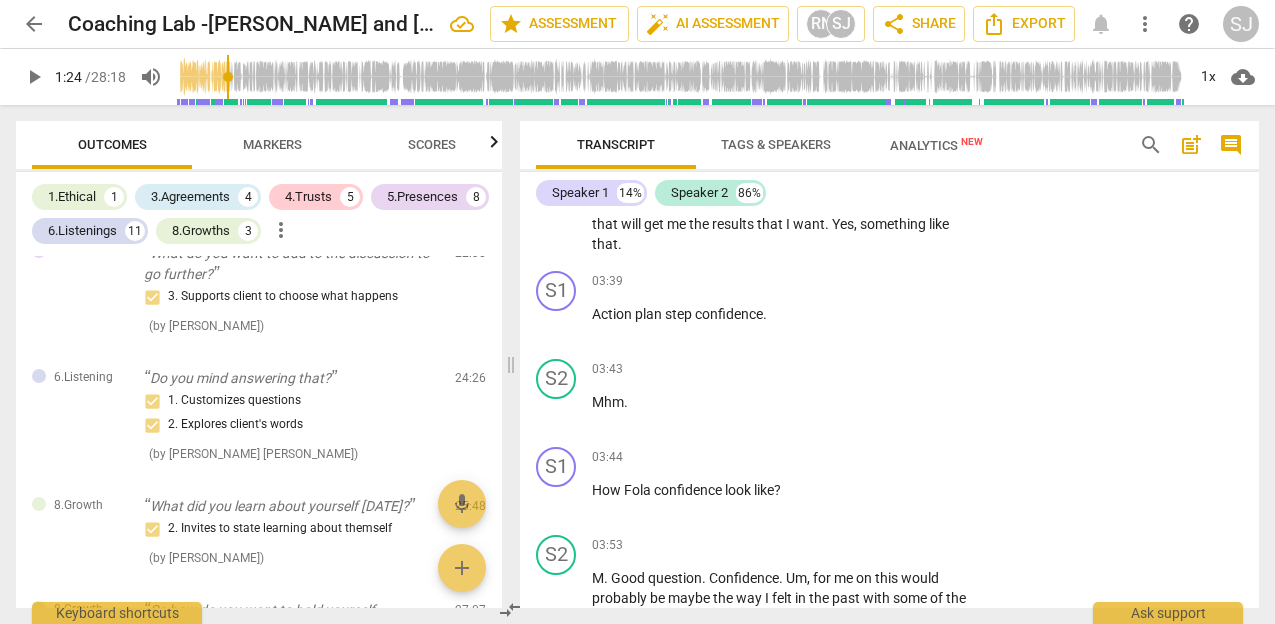 scroll, scrollTop: 3899, scrollLeft: 0, axis: vertical 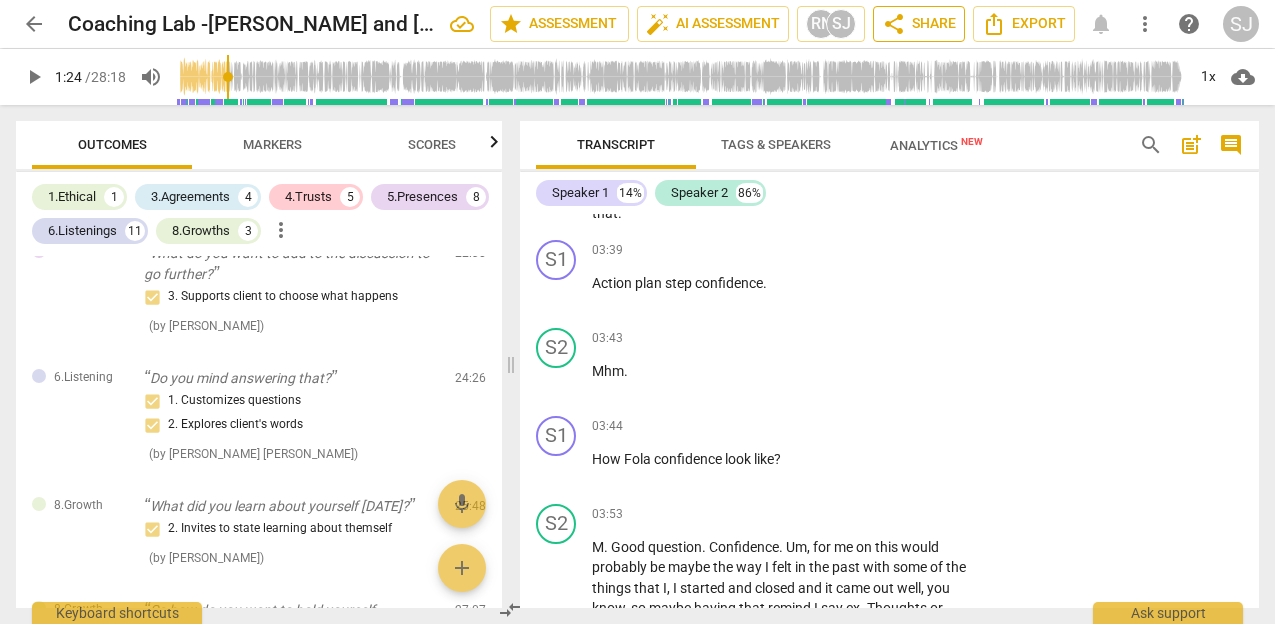 click on "share    Share" at bounding box center (919, 24) 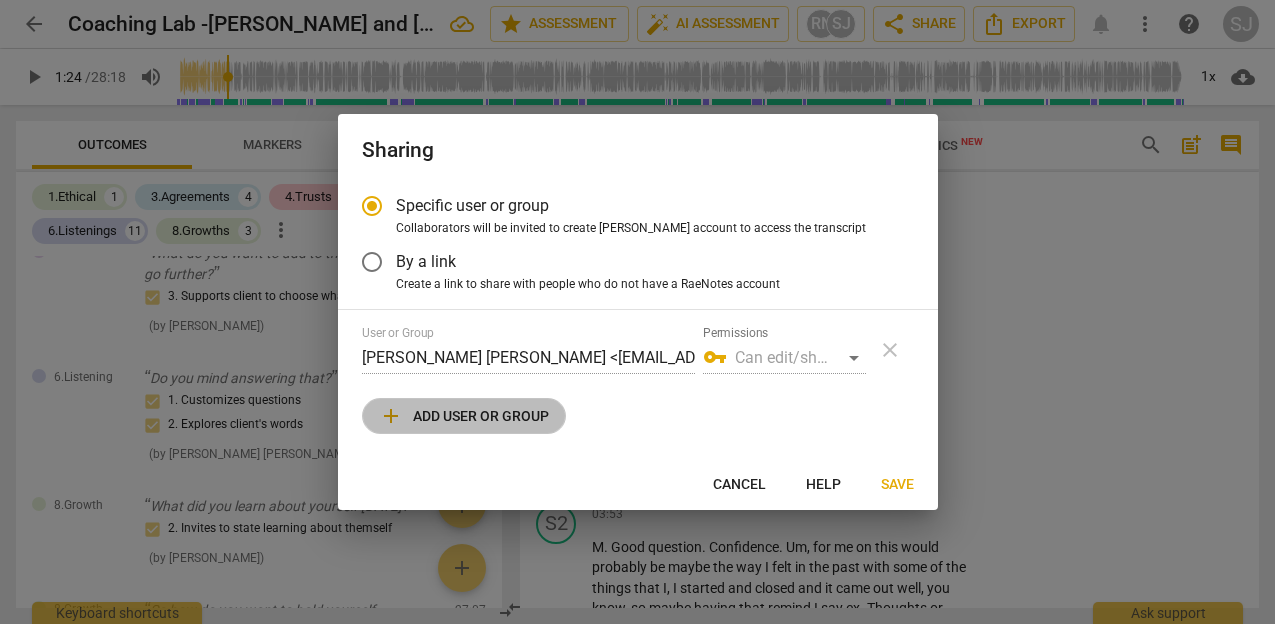 click on "add Add user or group" at bounding box center (464, 416) 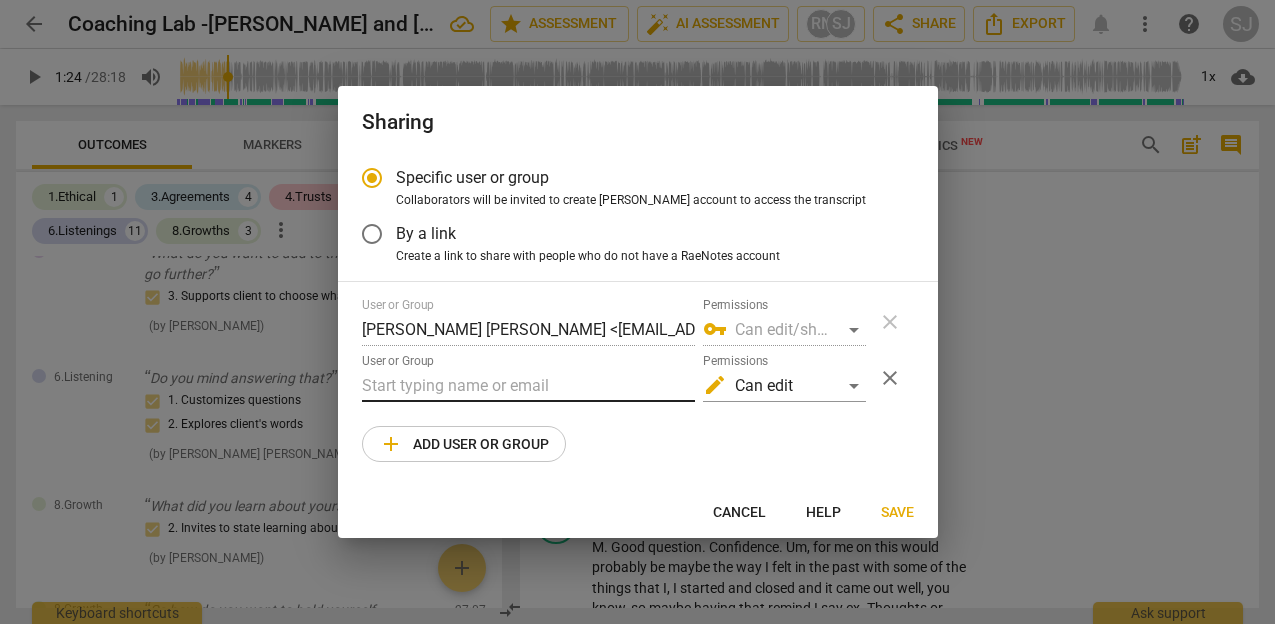 click at bounding box center [528, 386] 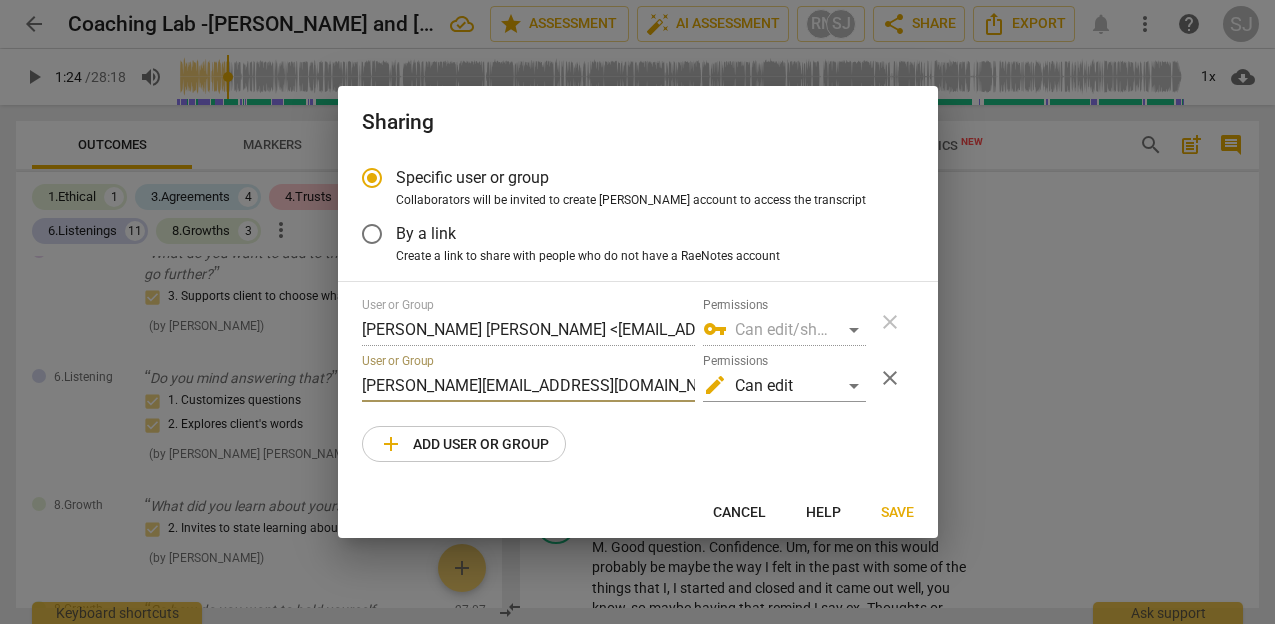 type on "[PERSON_NAME][EMAIL_ADDRESS][DOMAIN_NAME]" 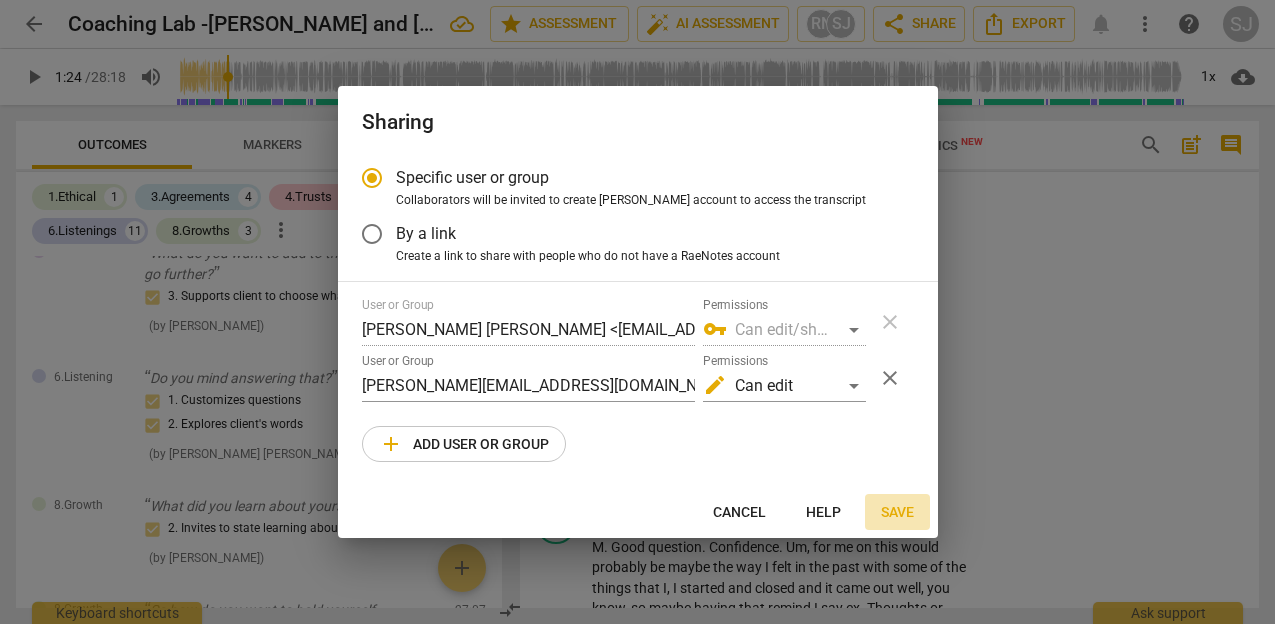 click on "Save" at bounding box center [897, 513] 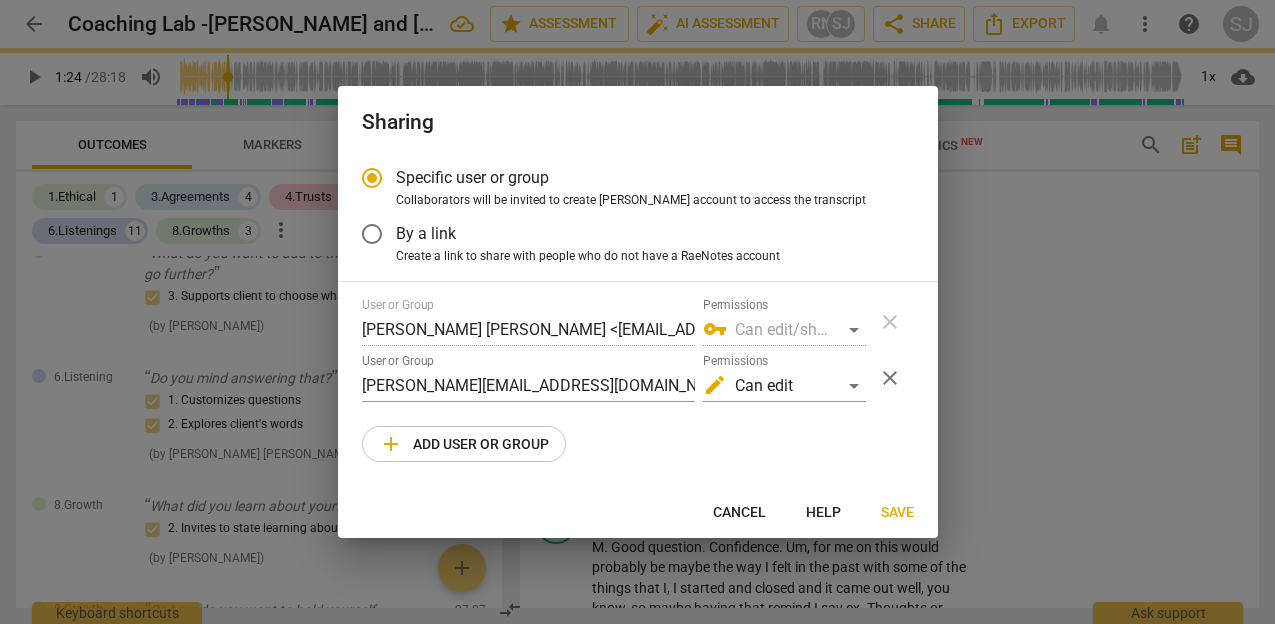 radio on "false" 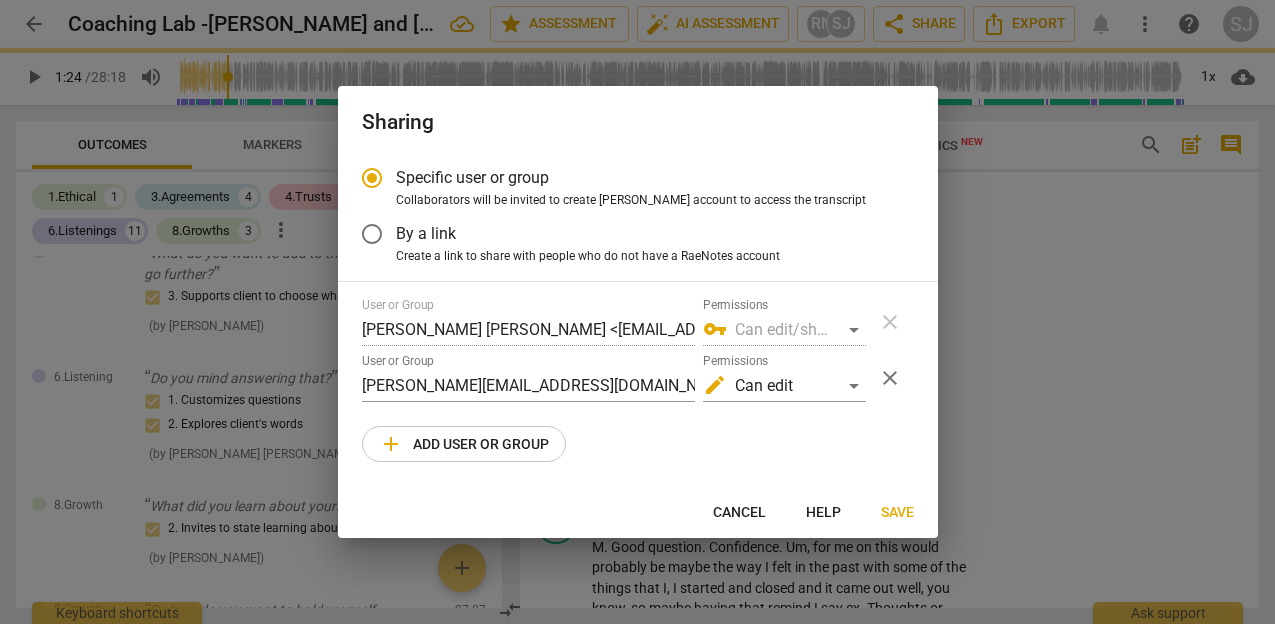 type on "[PERSON_NAME] <[PERSON_NAME][EMAIL_ADDRESS][DOMAIN_NAME]>" 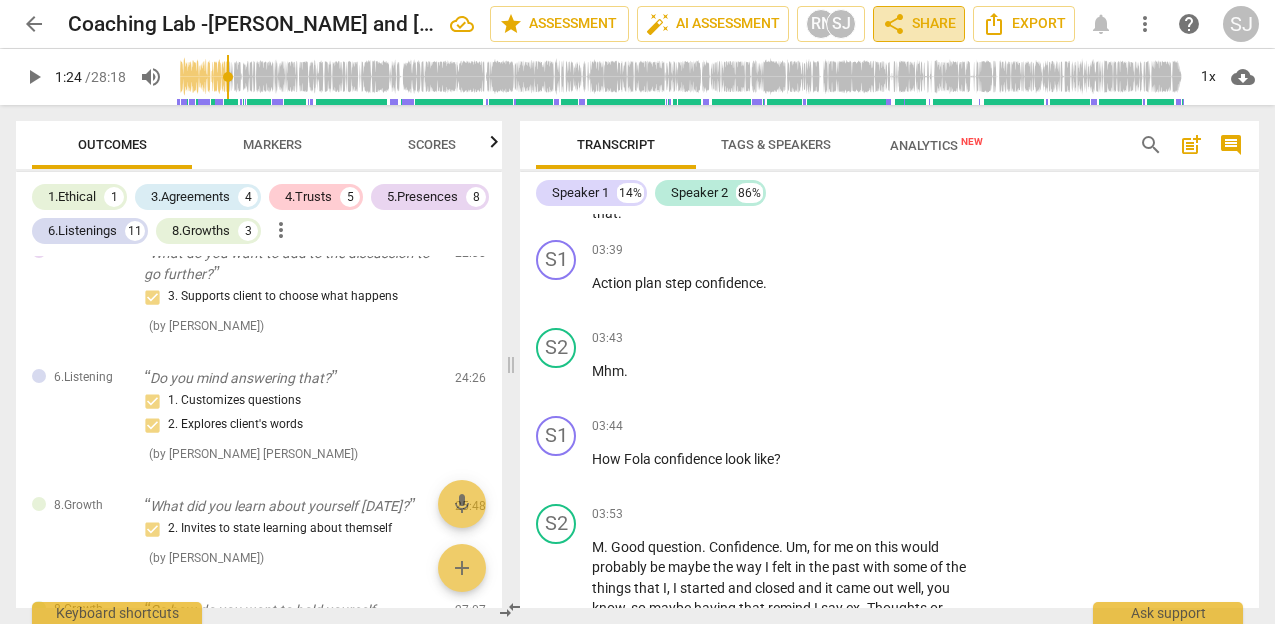 click on "share    Share" at bounding box center [919, 24] 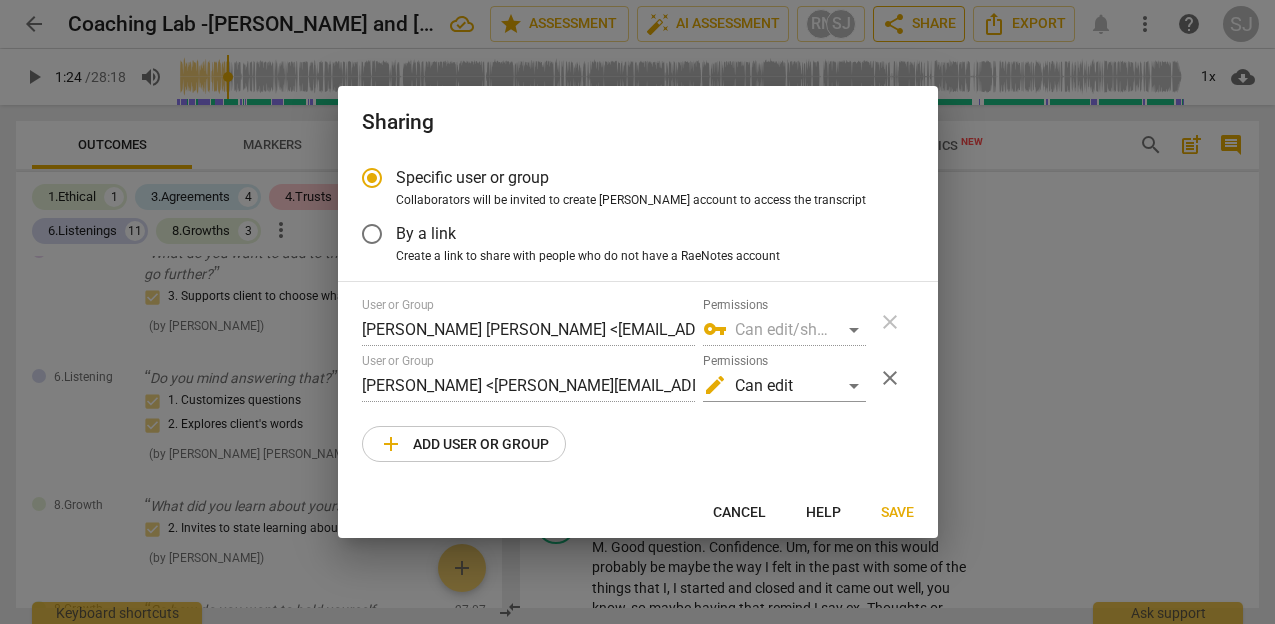 radio on "false" 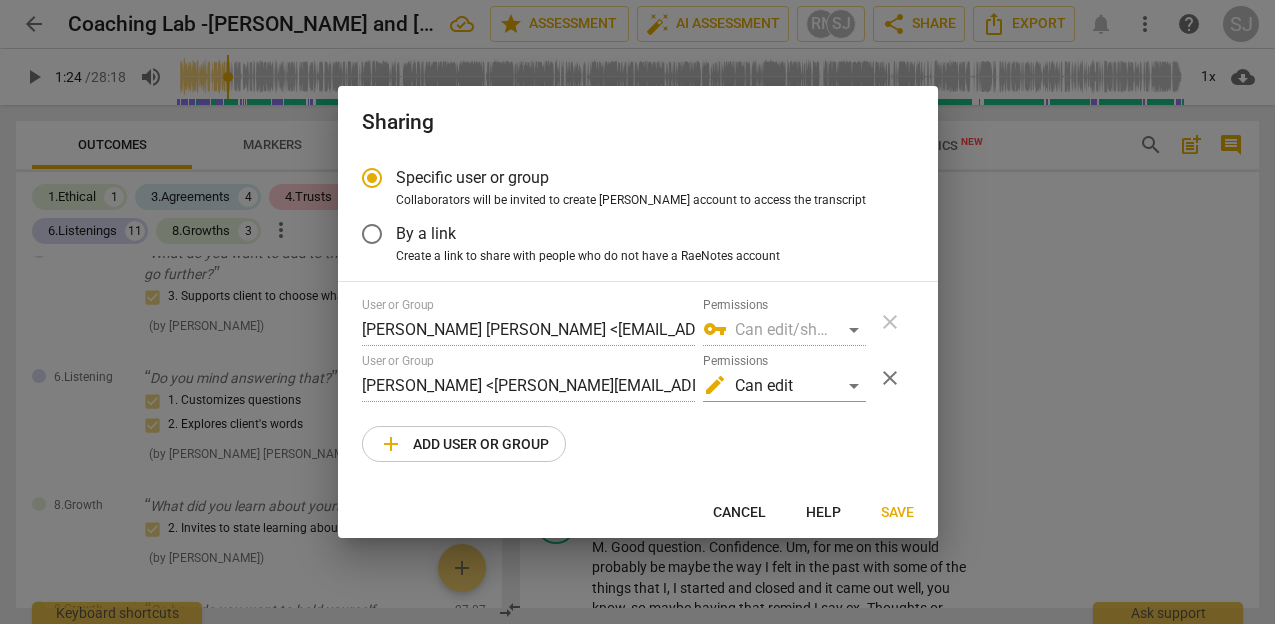 click on "By a link" at bounding box center [372, 234] 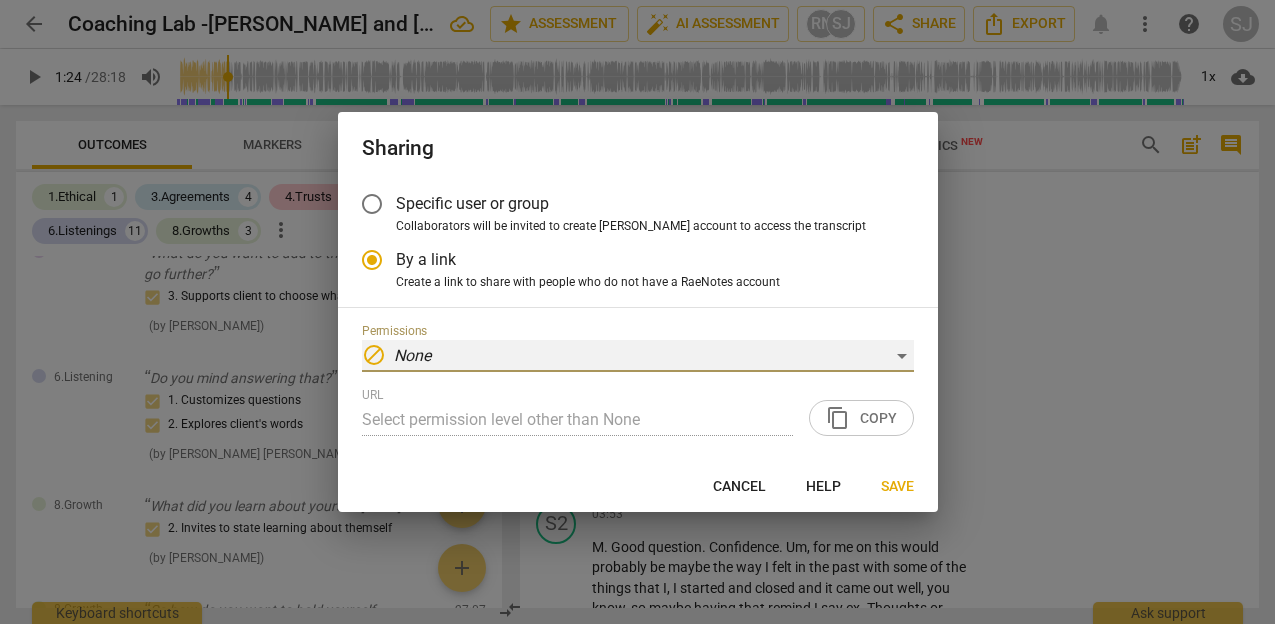 click on "block None" at bounding box center (638, 356) 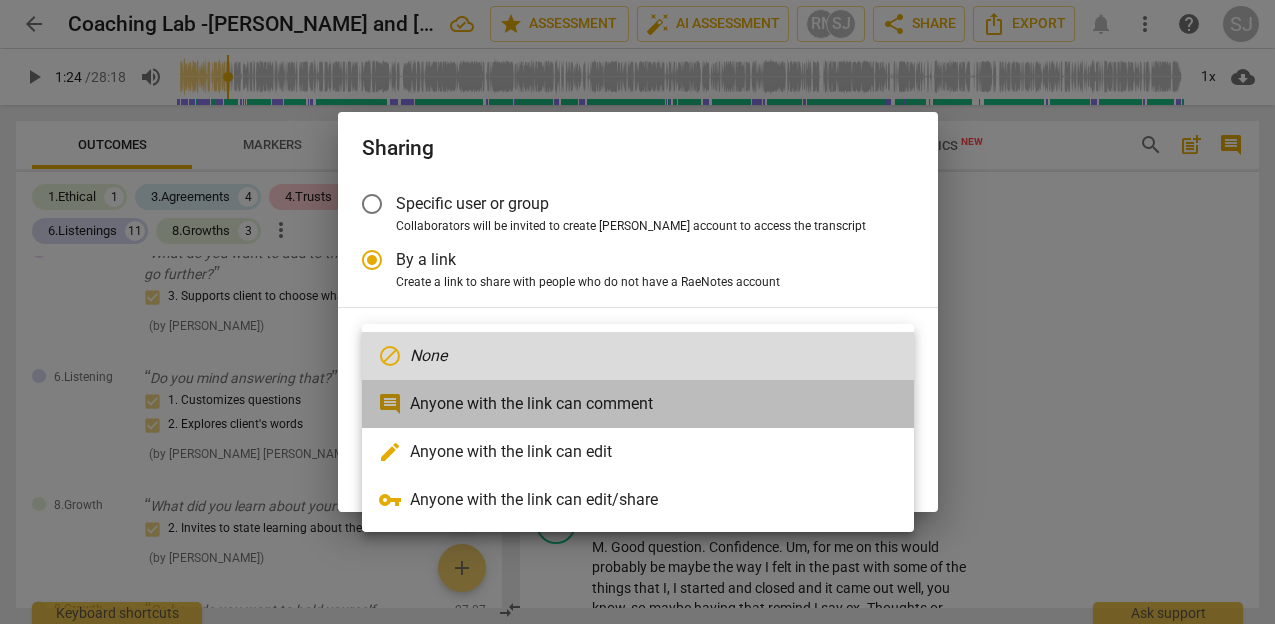 click on "comment Anyone with the link can comment" at bounding box center [638, 404] 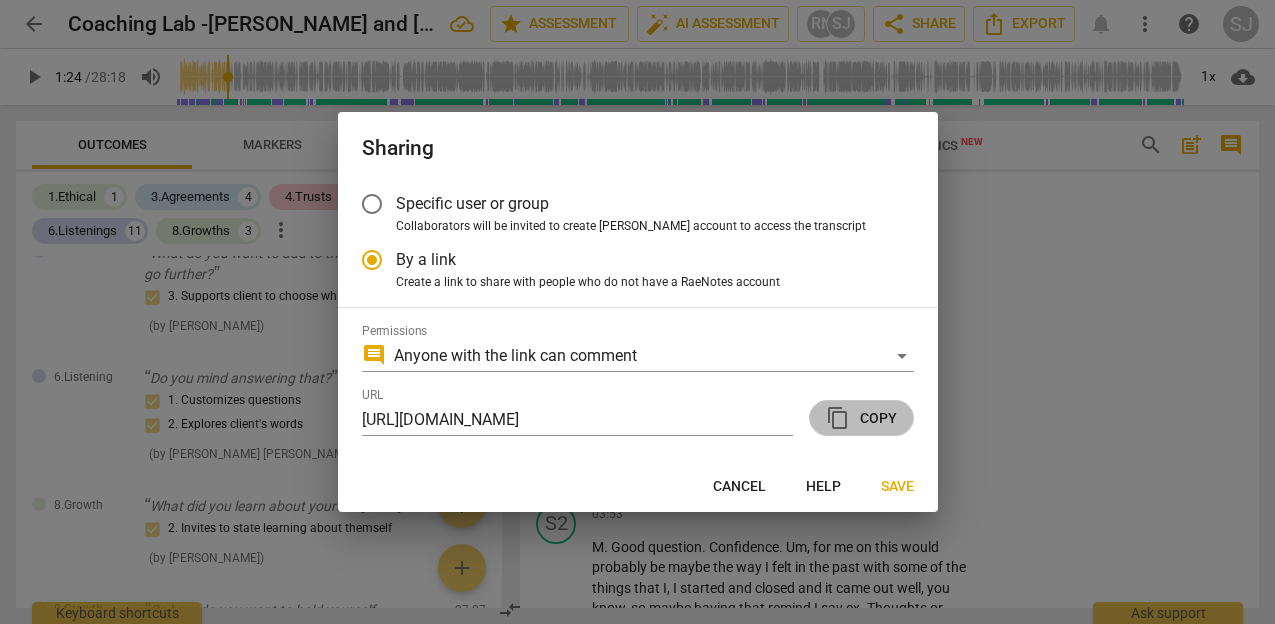 click on "content_copy   Copy" at bounding box center (861, 418) 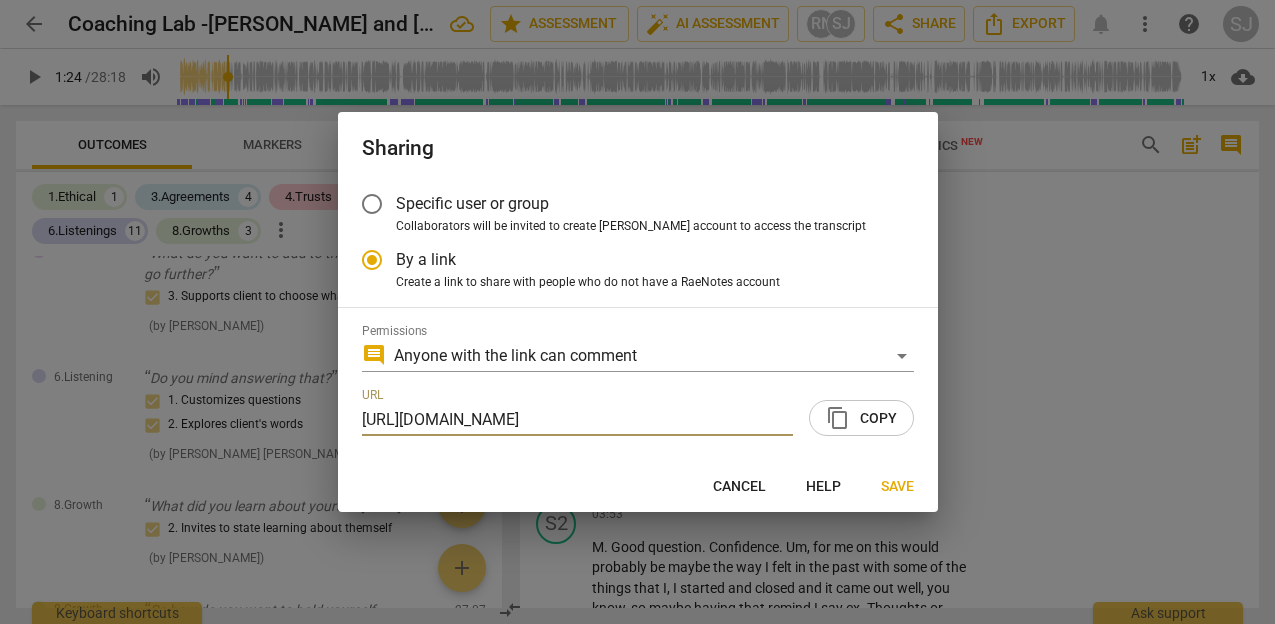 type on "85" 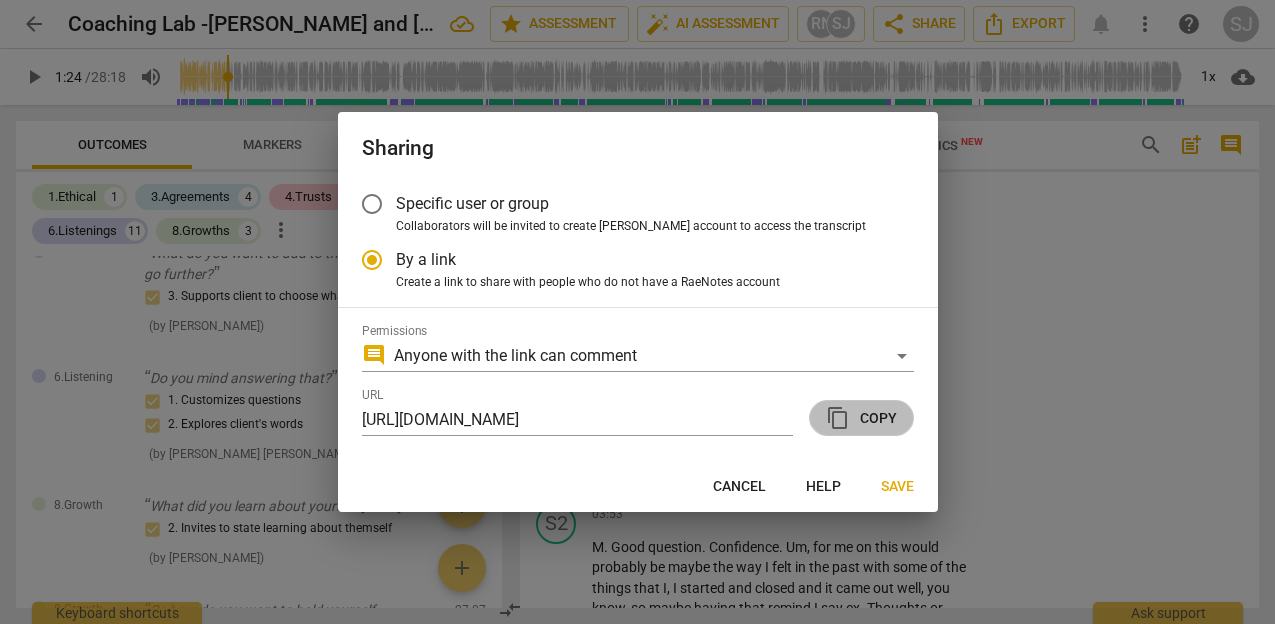 click on "content_copy   Copy" at bounding box center (861, 418) 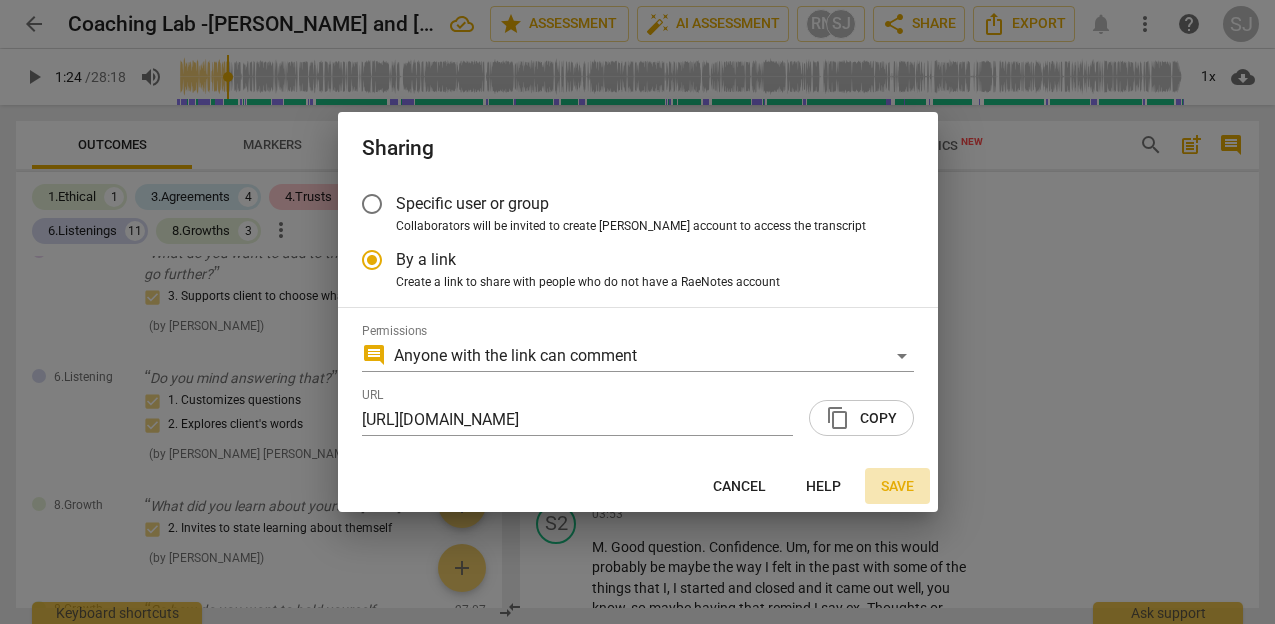 click on "Save" at bounding box center (897, 487) 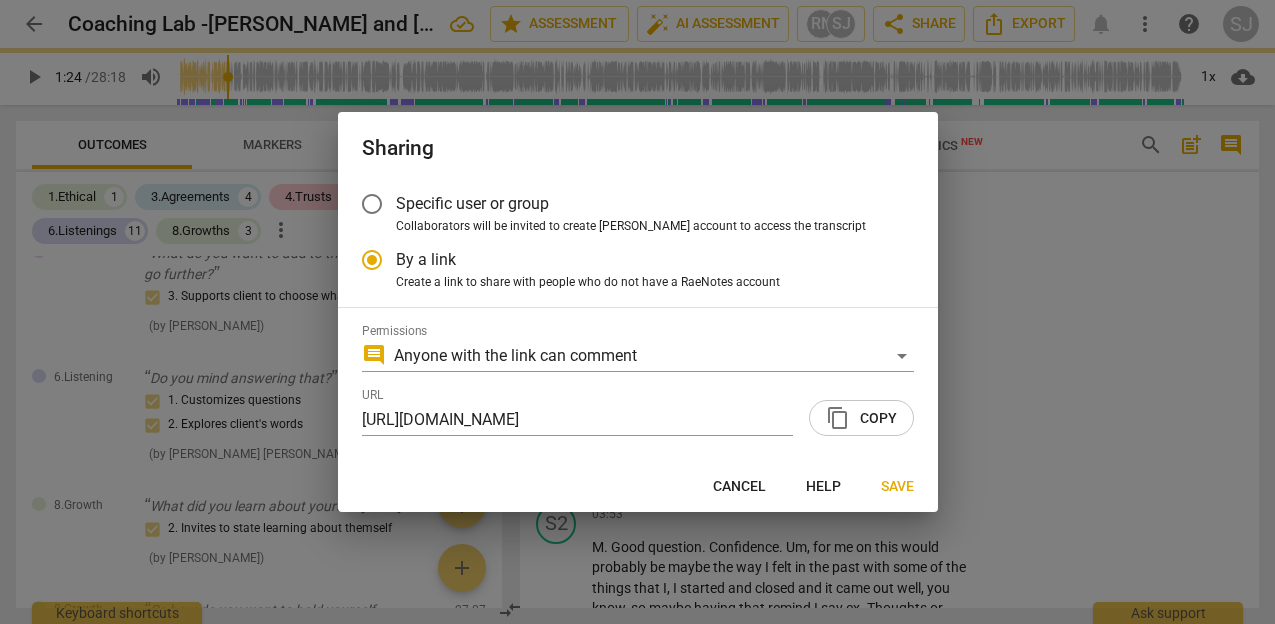 radio on "false" 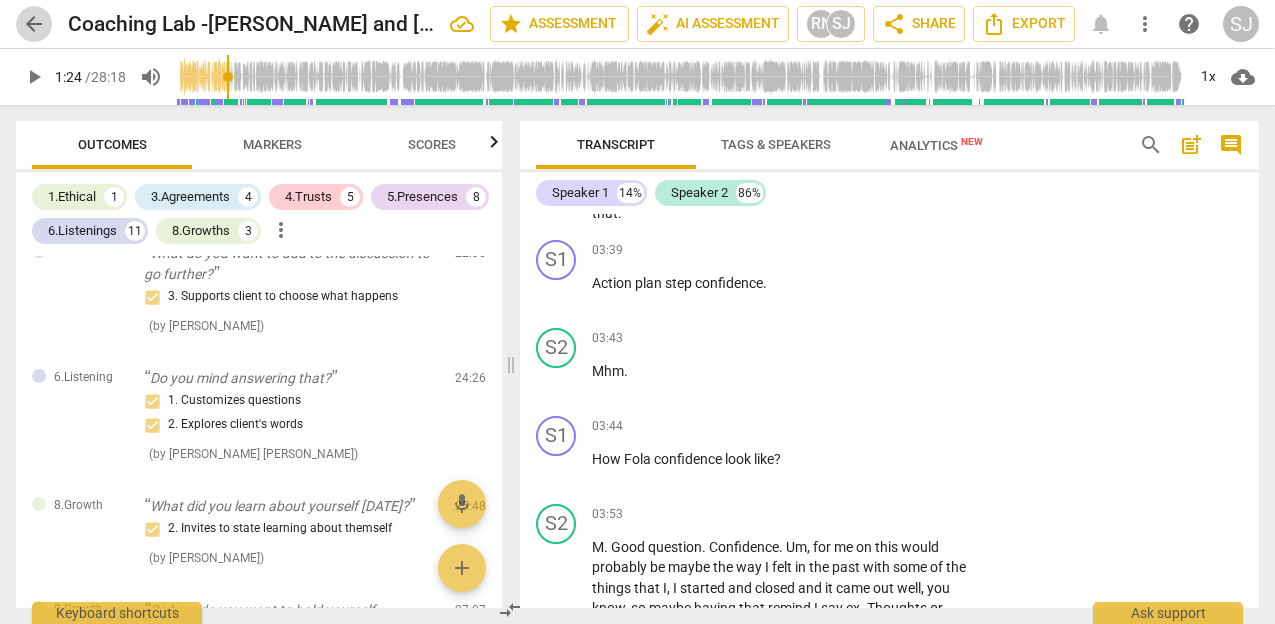 click on "arrow_back" at bounding box center (34, 24) 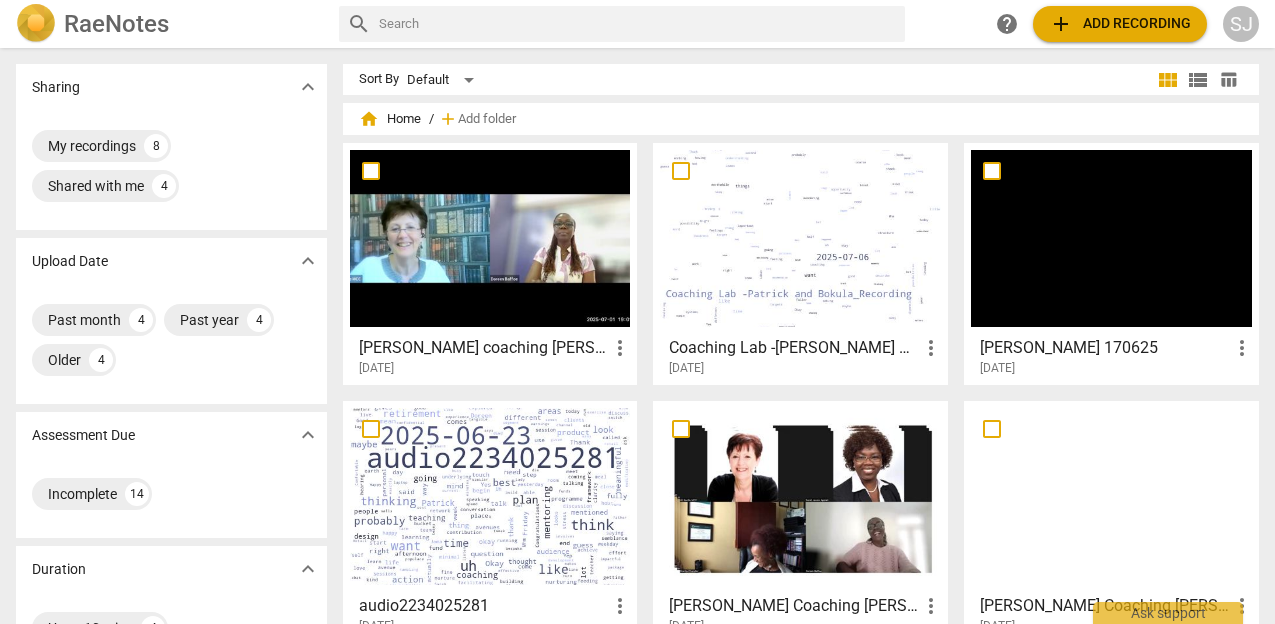 click at bounding box center [490, 238] 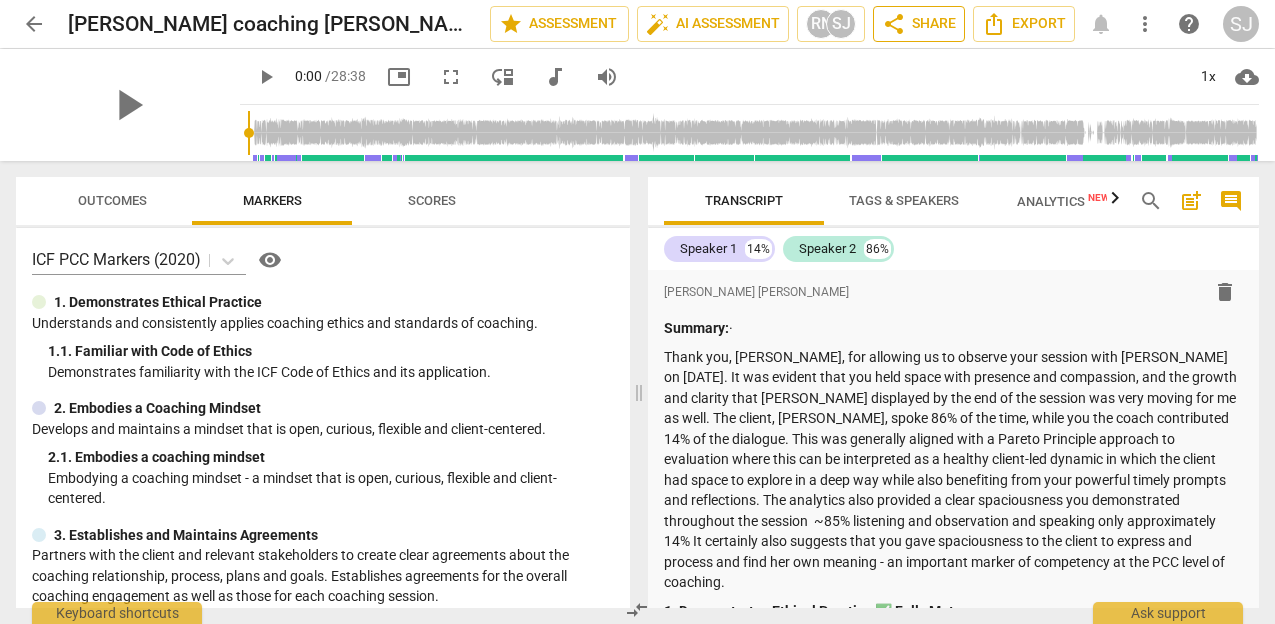 click on "share    Share" at bounding box center (919, 24) 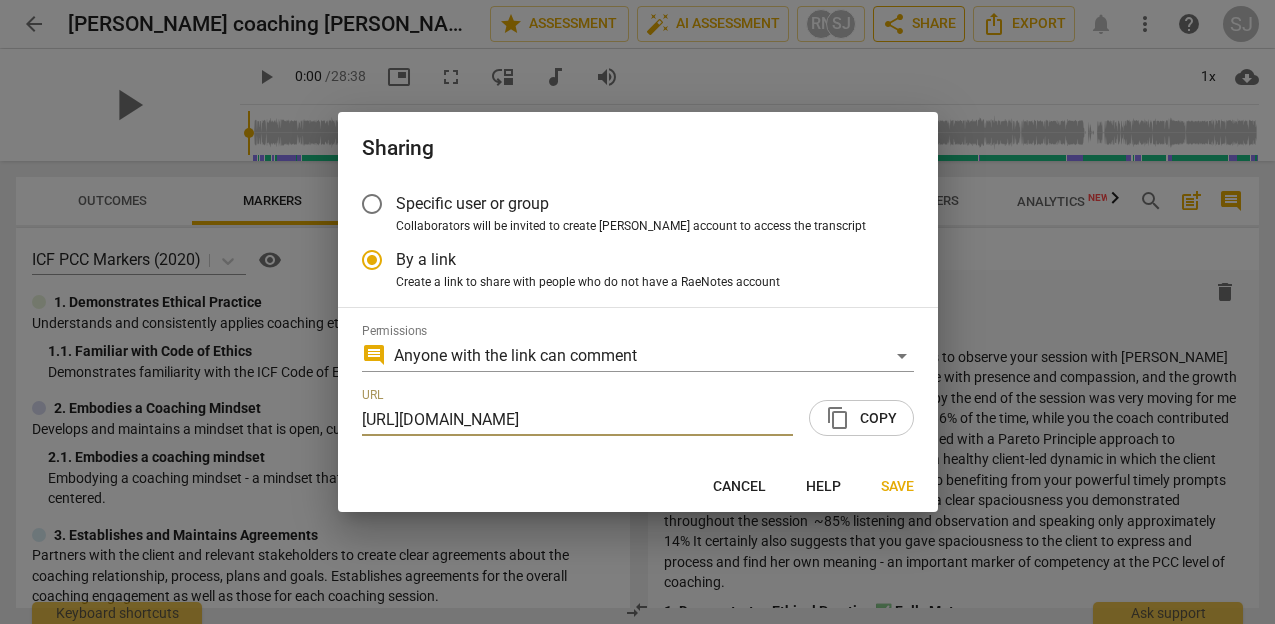 scroll, scrollTop: 0, scrollLeft: 104, axis: horizontal 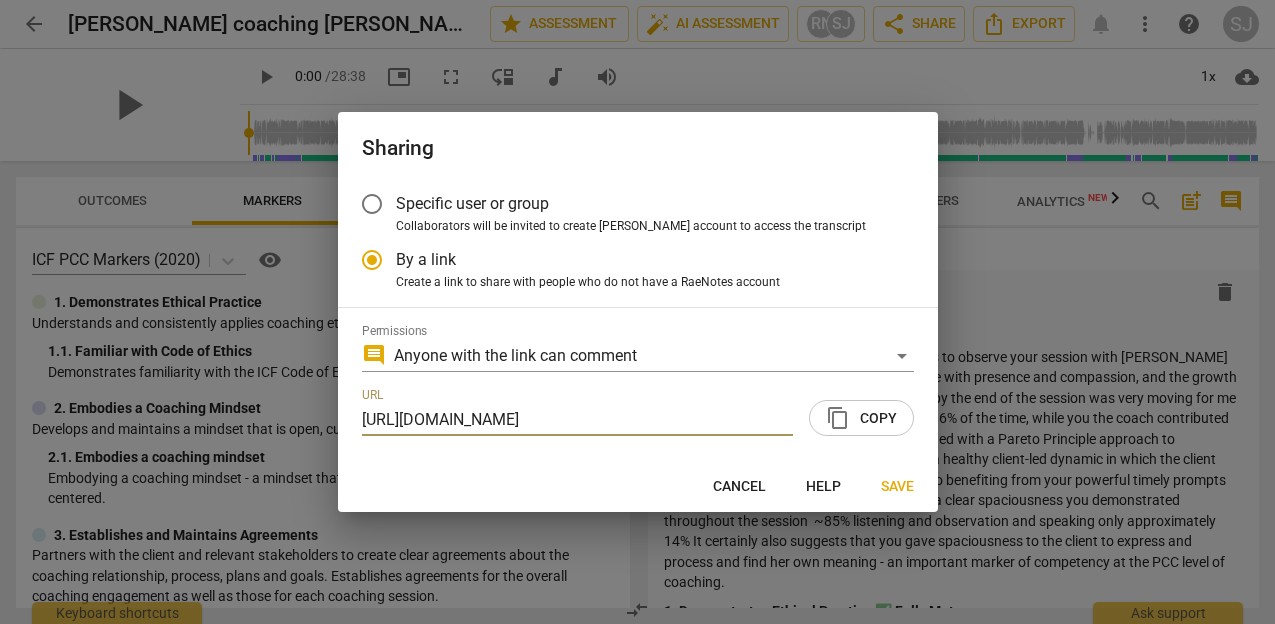 click on "content_copy   Copy" at bounding box center (861, 418) 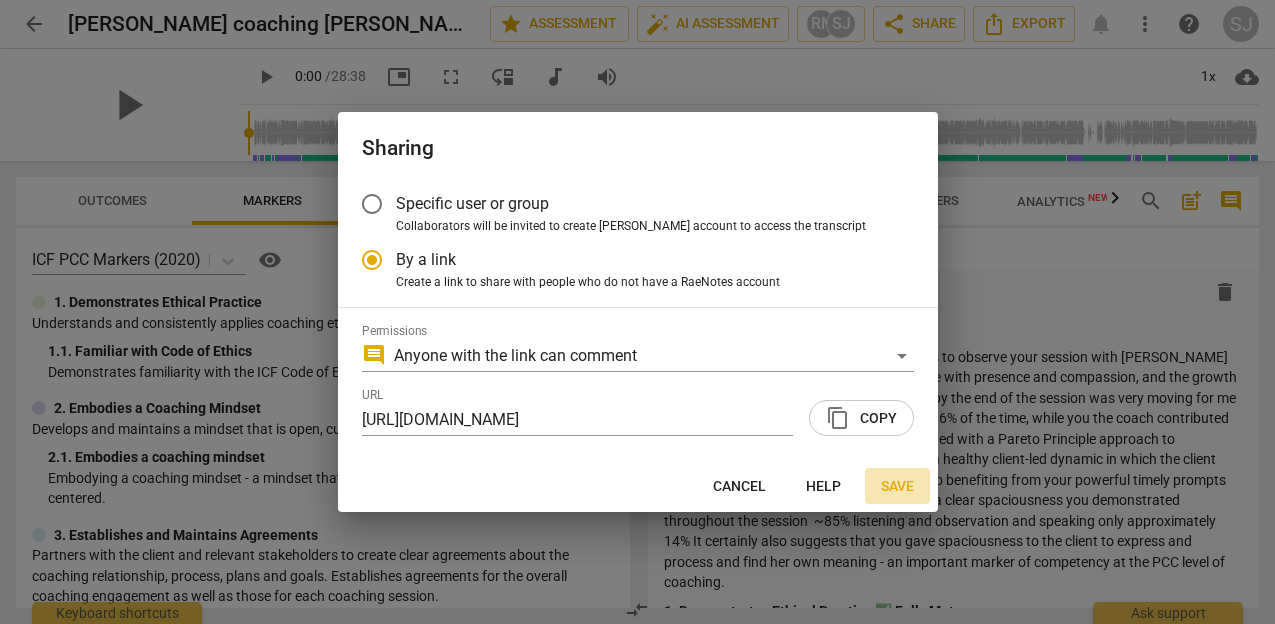 click on "Save" at bounding box center [897, 487] 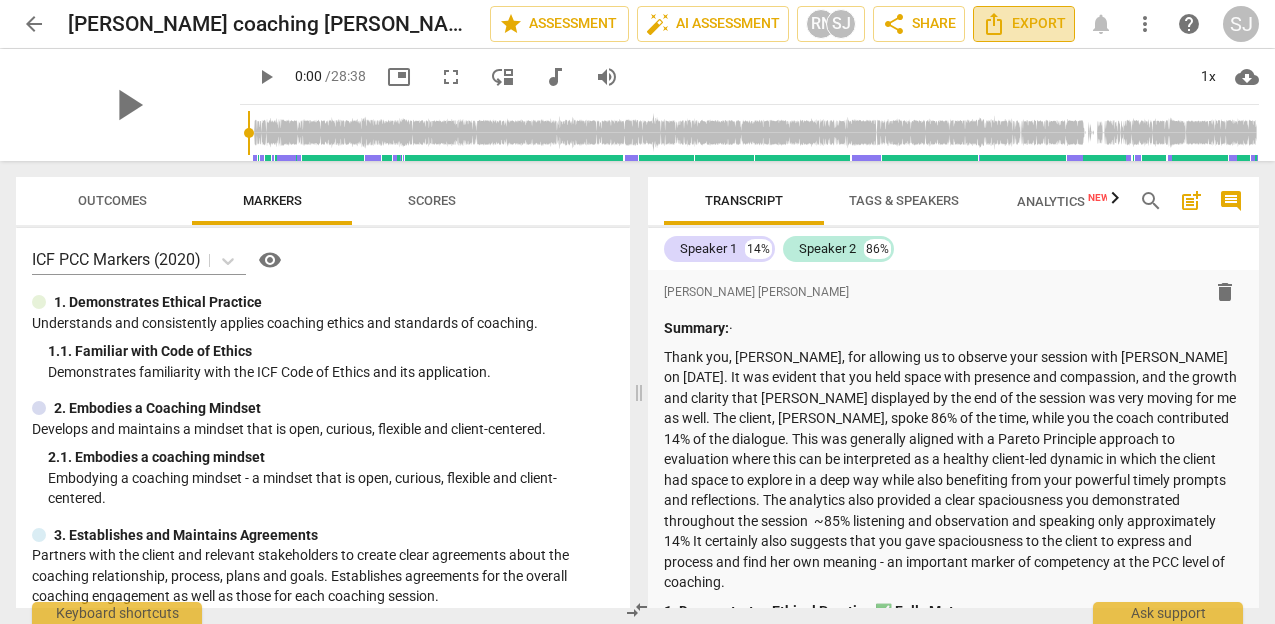 click on "Export" at bounding box center [1024, 24] 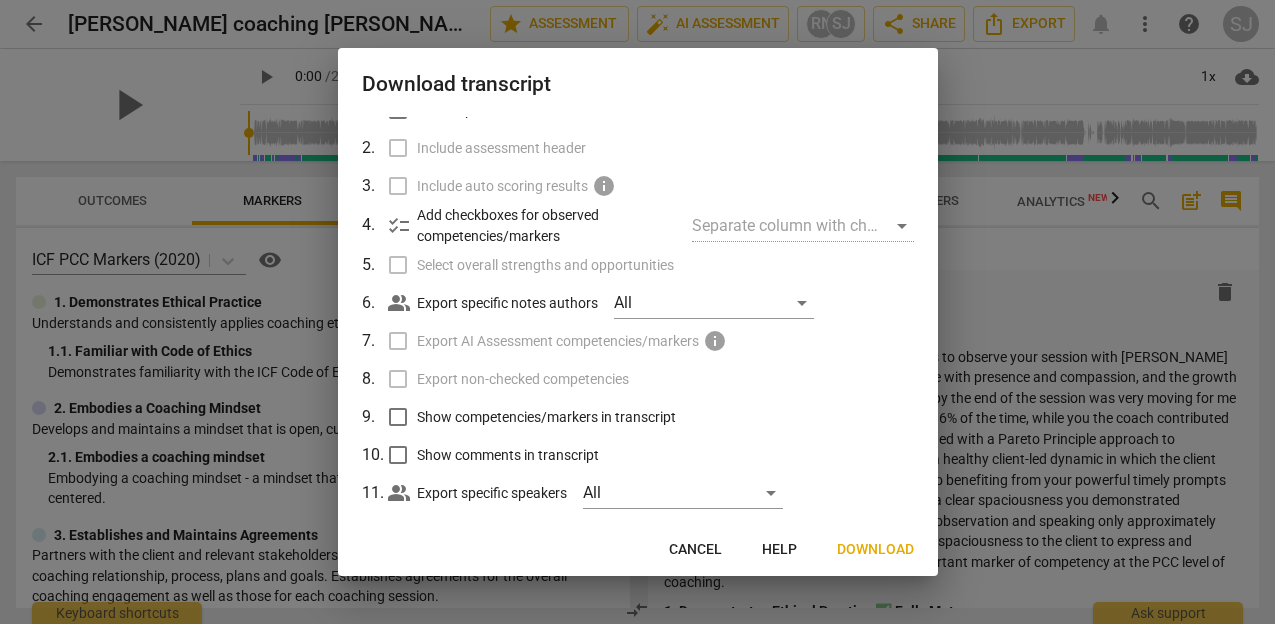 scroll, scrollTop: 134, scrollLeft: 0, axis: vertical 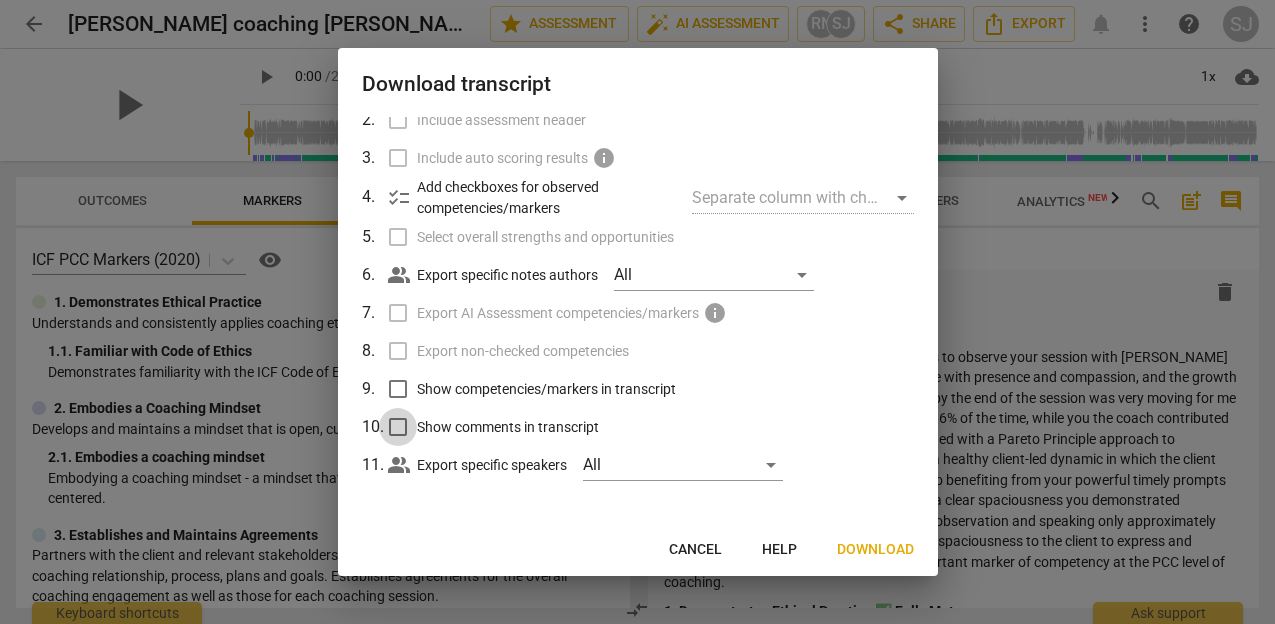 click on "Show comments in transcript" at bounding box center [398, 427] 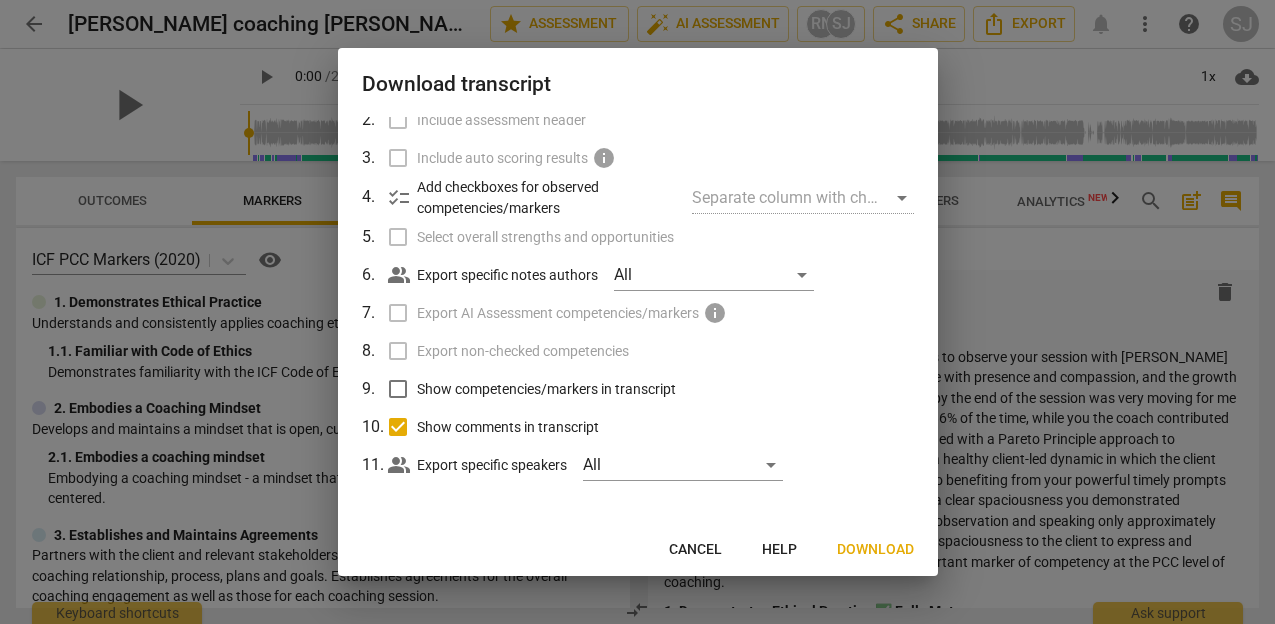 click on "Show competencies/markers in transcript" at bounding box center (398, 389) 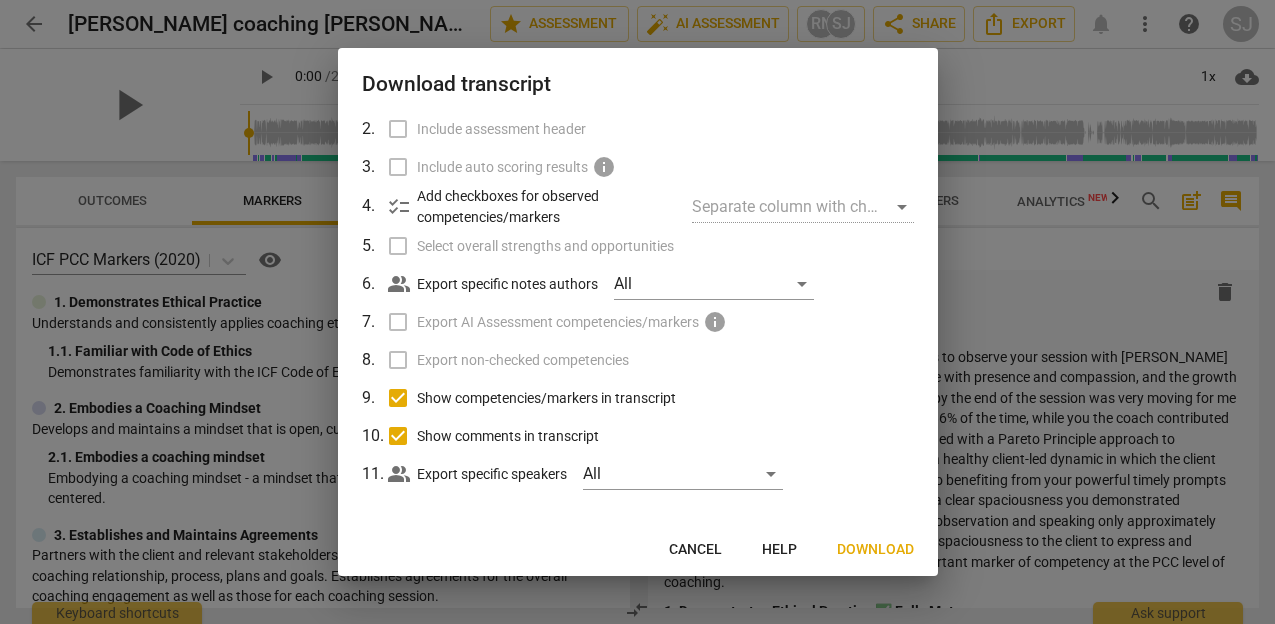 scroll, scrollTop: 119, scrollLeft: 0, axis: vertical 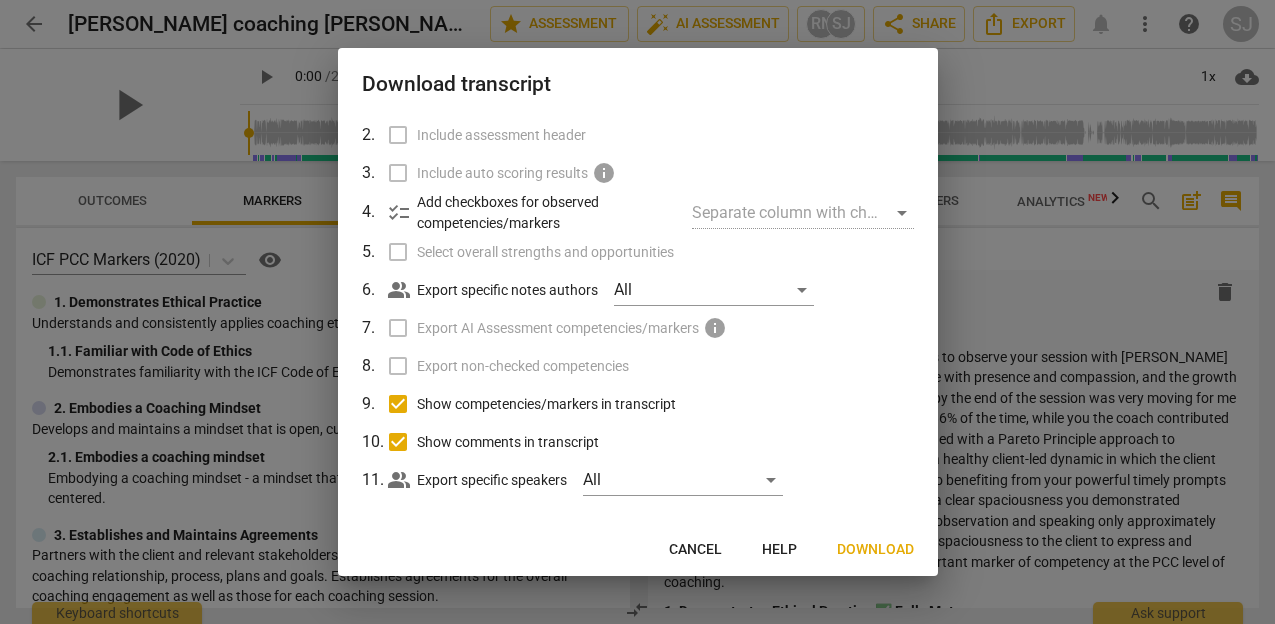 click on "Separate column with check marks" at bounding box center (802, 213) 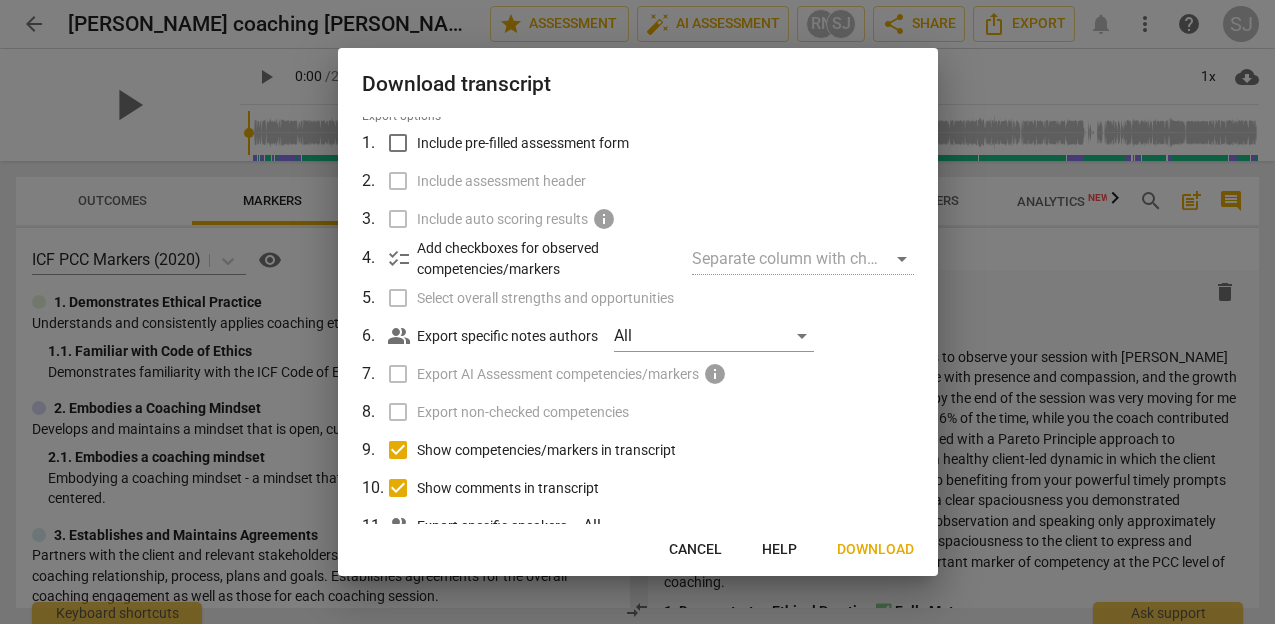 scroll, scrollTop: 53, scrollLeft: 0, axis: vertical 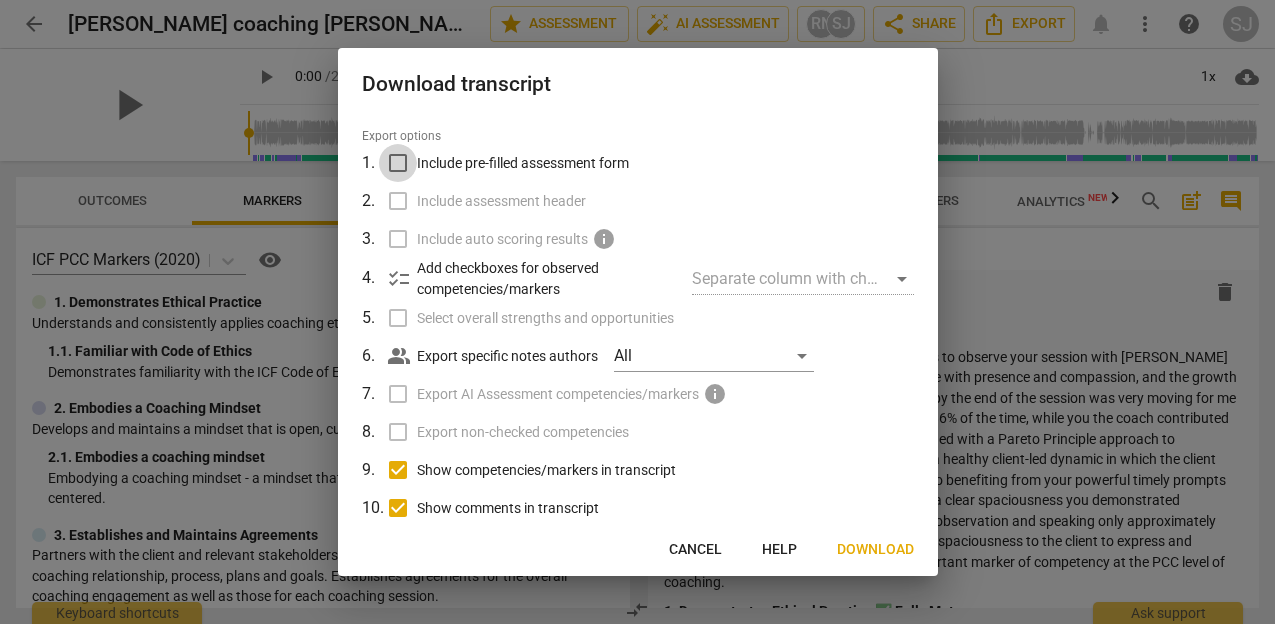click on "Include pre-filled assessment form" at bounding box center (398, 163) 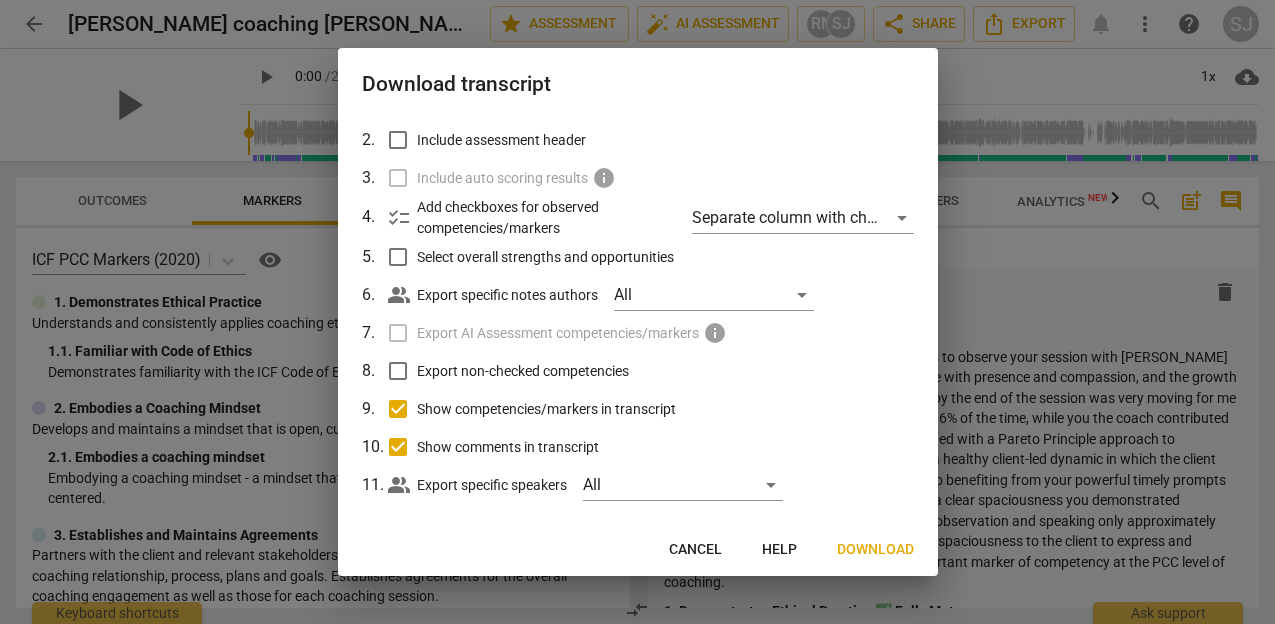 scroll, scrollTop: 115, scrollLeft: 0, axis: vertical 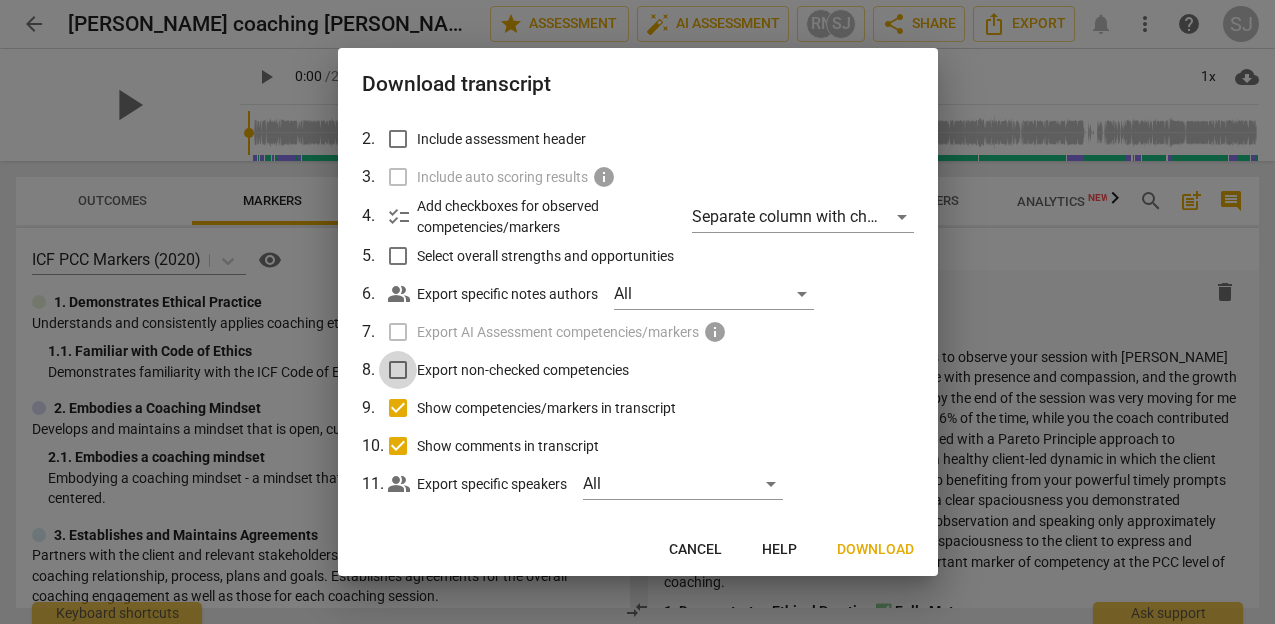 click on "Export non-checked competencies" at bounding box center (398, 370) 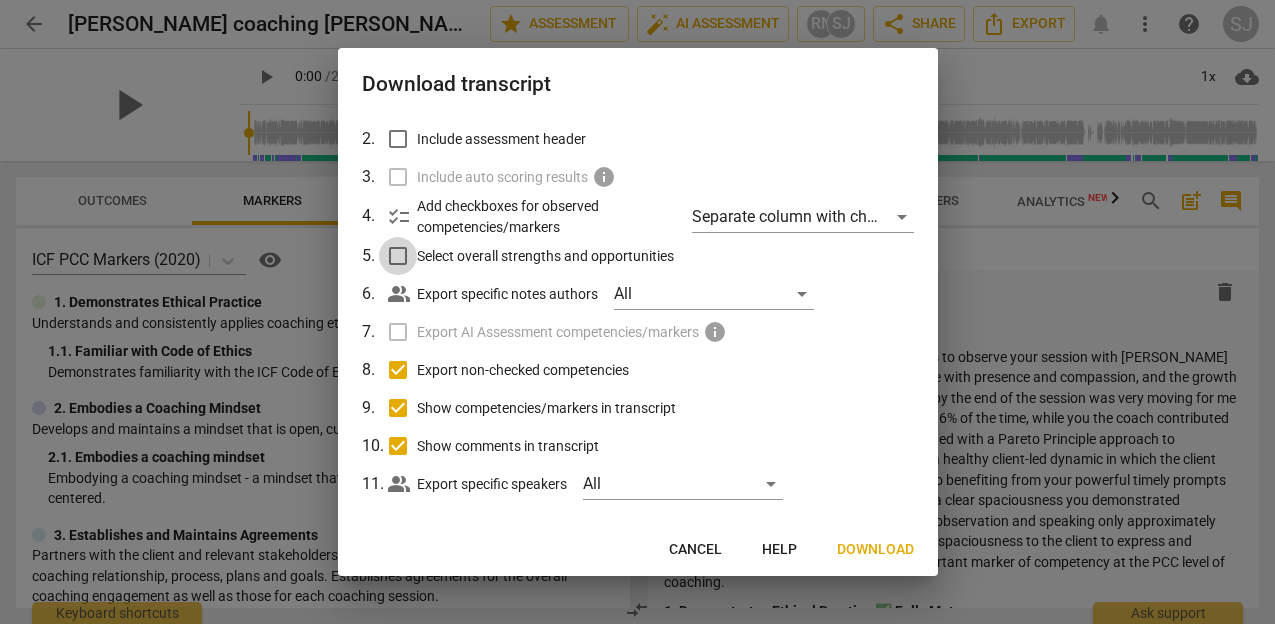 click on "Select overall strengths and opportunities" at bounding box center [398, 256] 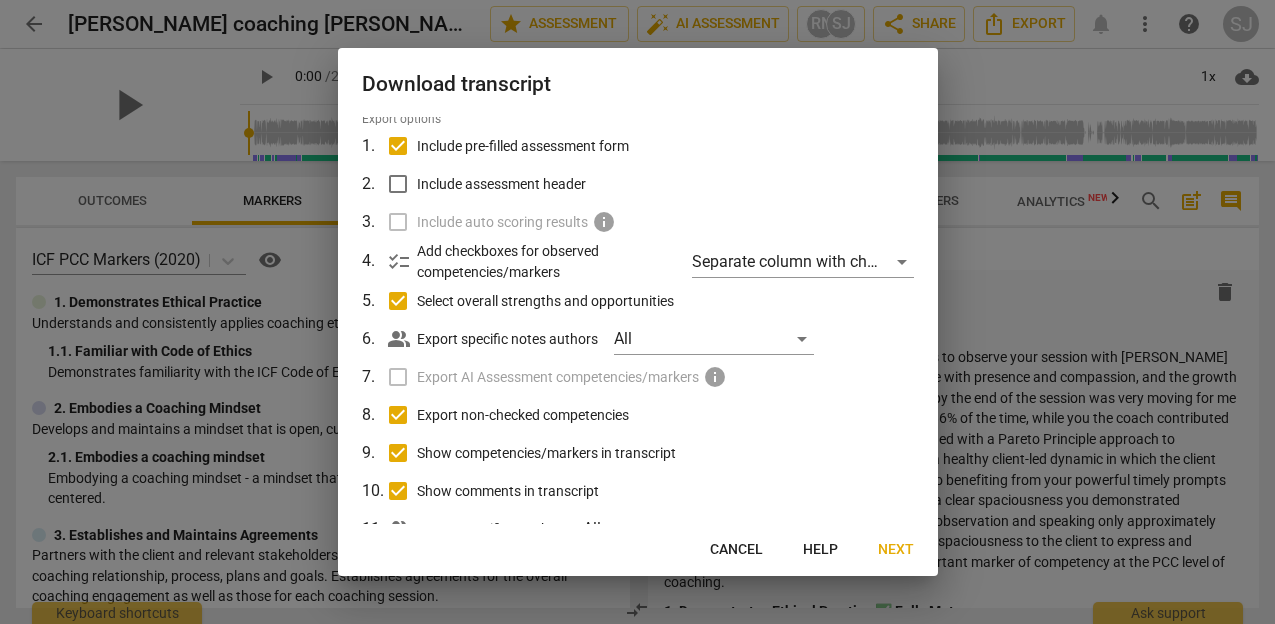 scroll, scrollTop: 0, scrollLeft: 0, axis: both 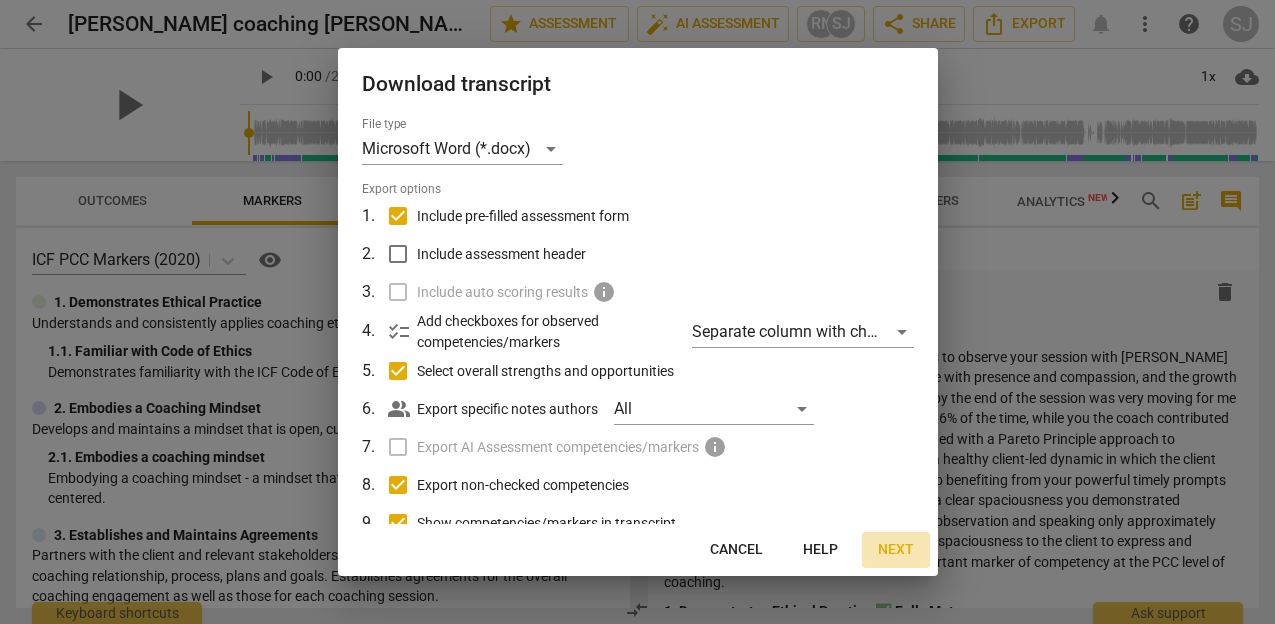 click on "Next" at bounding box center (896, 550) 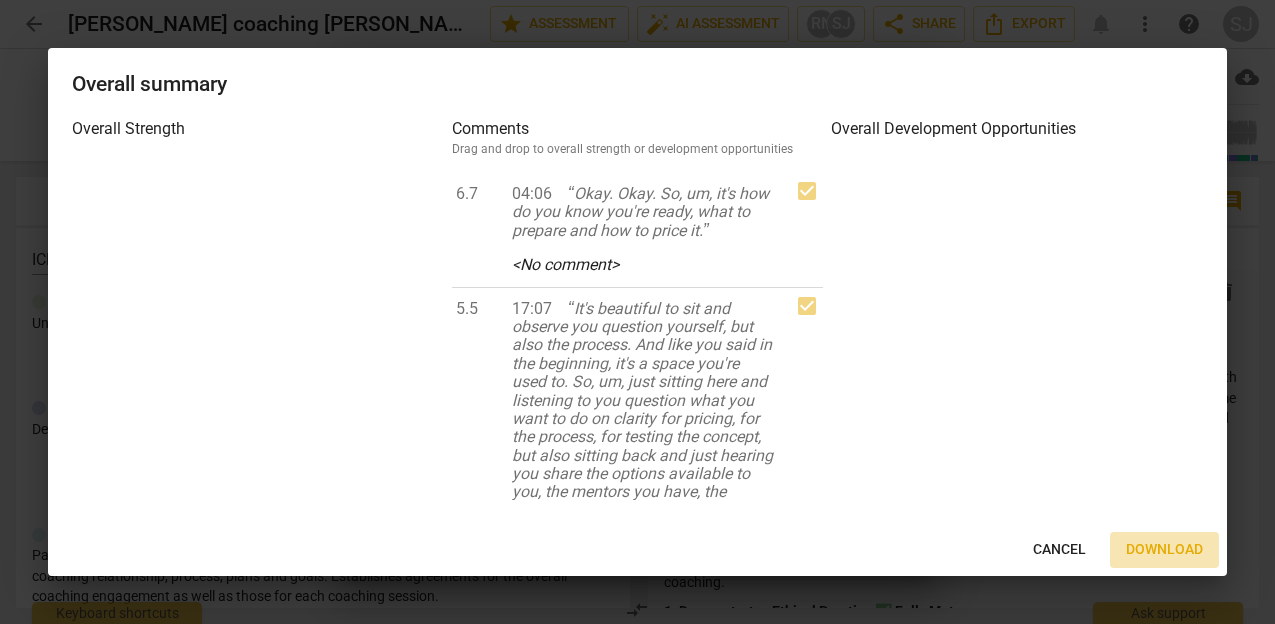 click on "Download" at bounding box center (1164, 550) 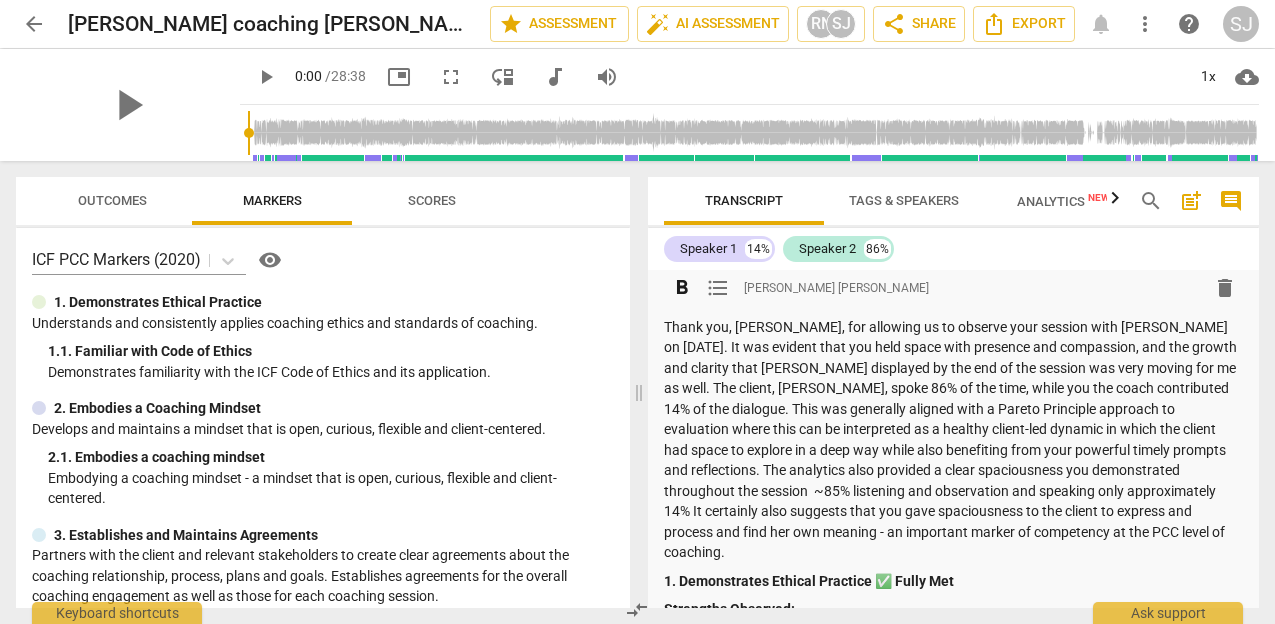 scroll, scrollTop: 0, scrollLeft: 0, axis: both 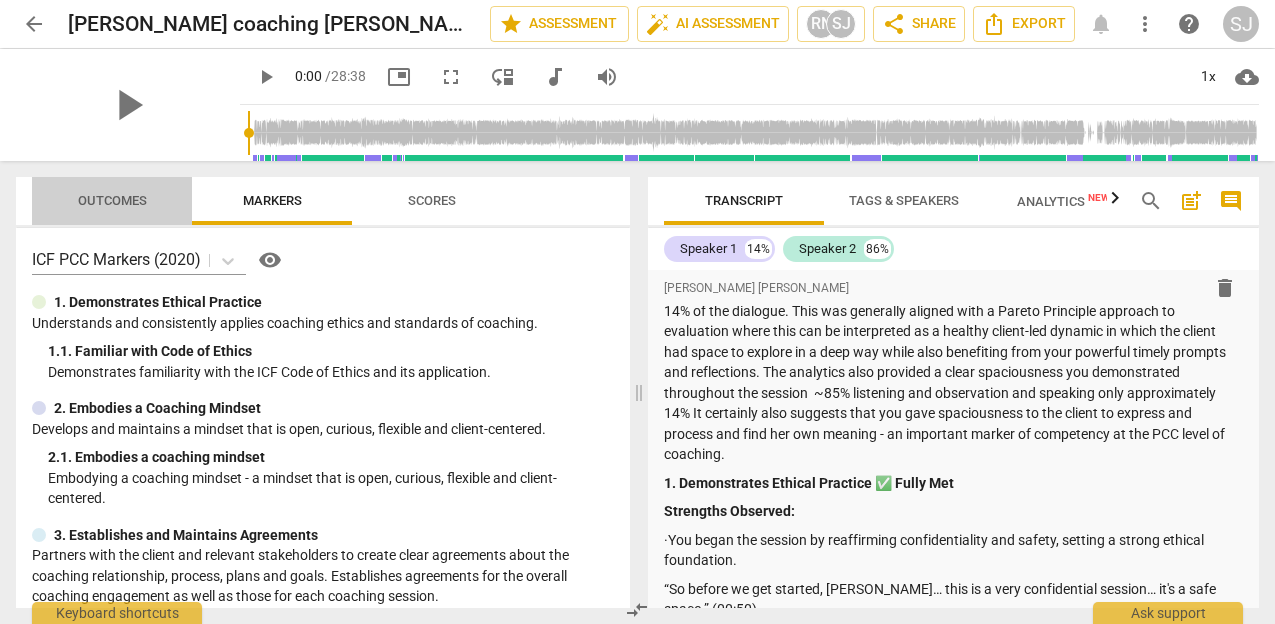 click on "Outcomes" at bounding box center (112, 200) 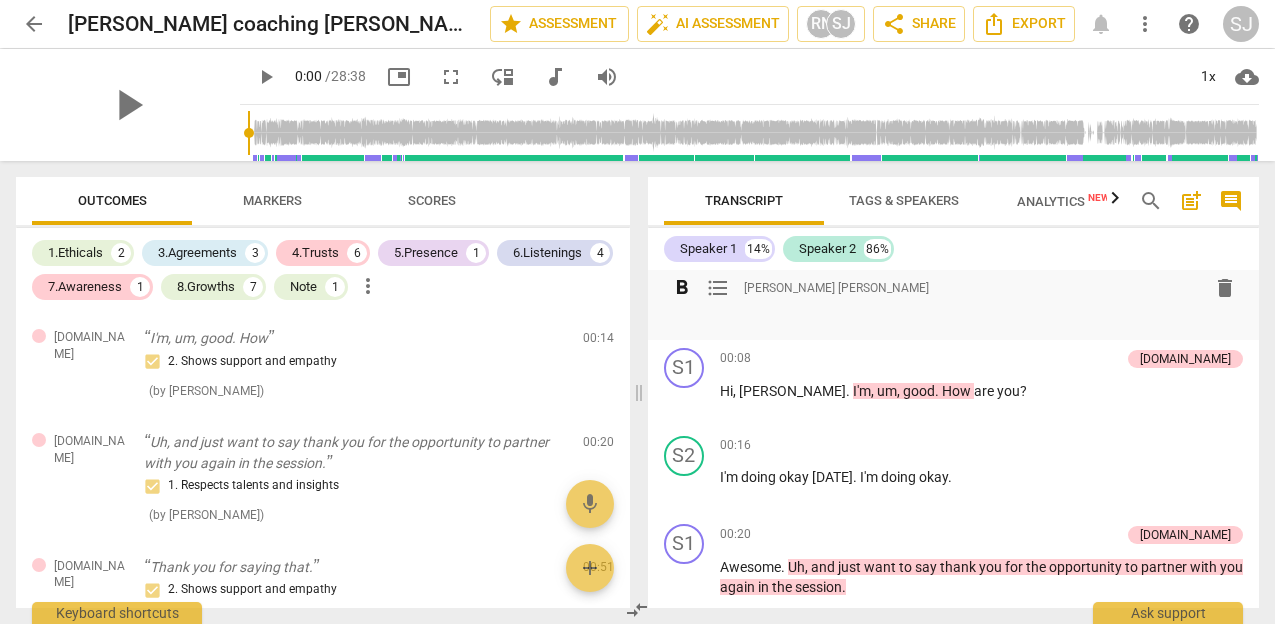 scroll, scrollTop: 3116, scrollLeft: 0, axis: vertical 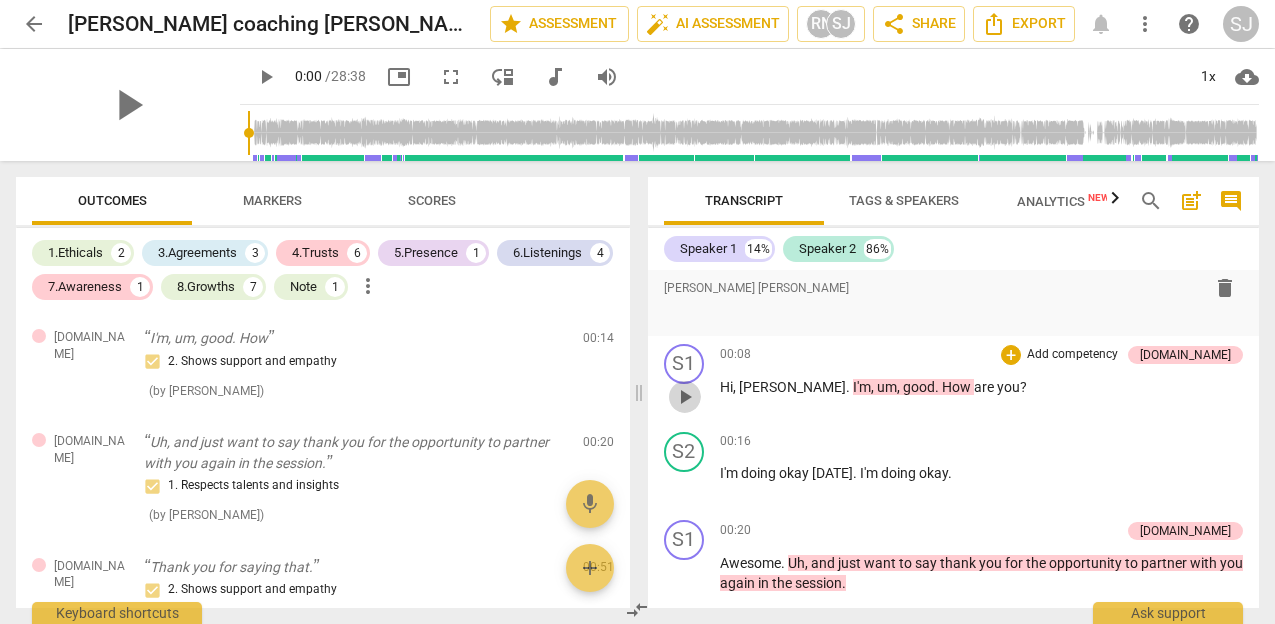 click on "play_arrow" at bounding box center [685, 397] 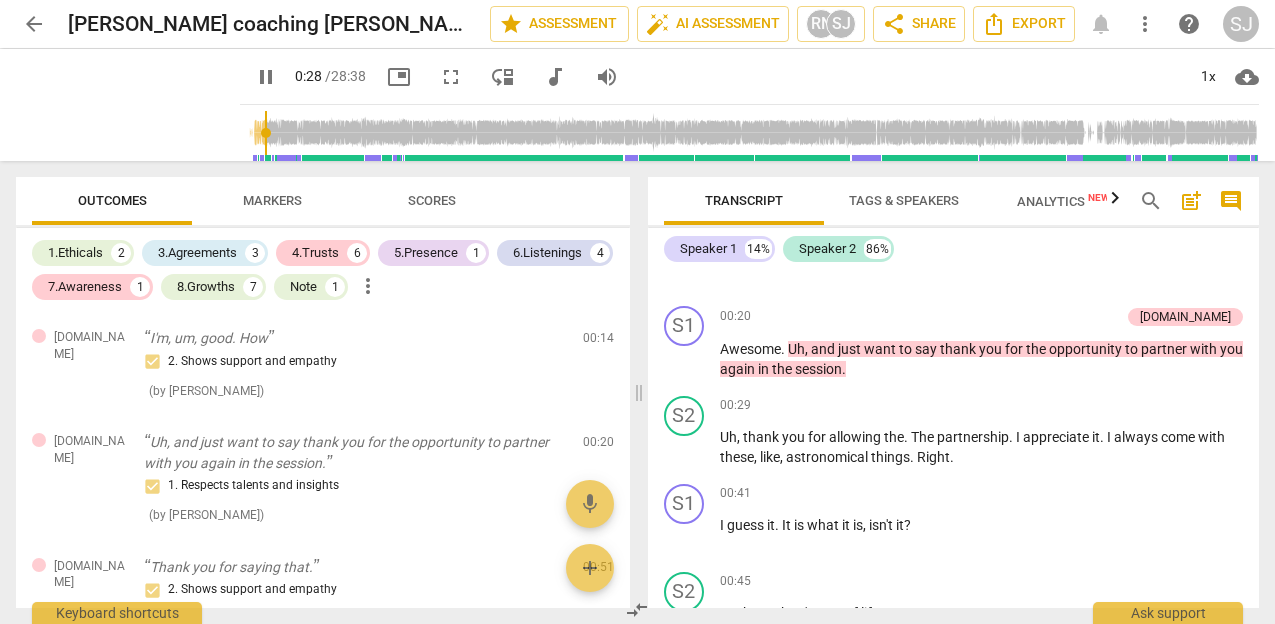 scroll, scrollTop: 3328, scrollLeft: 0, axis: vertical 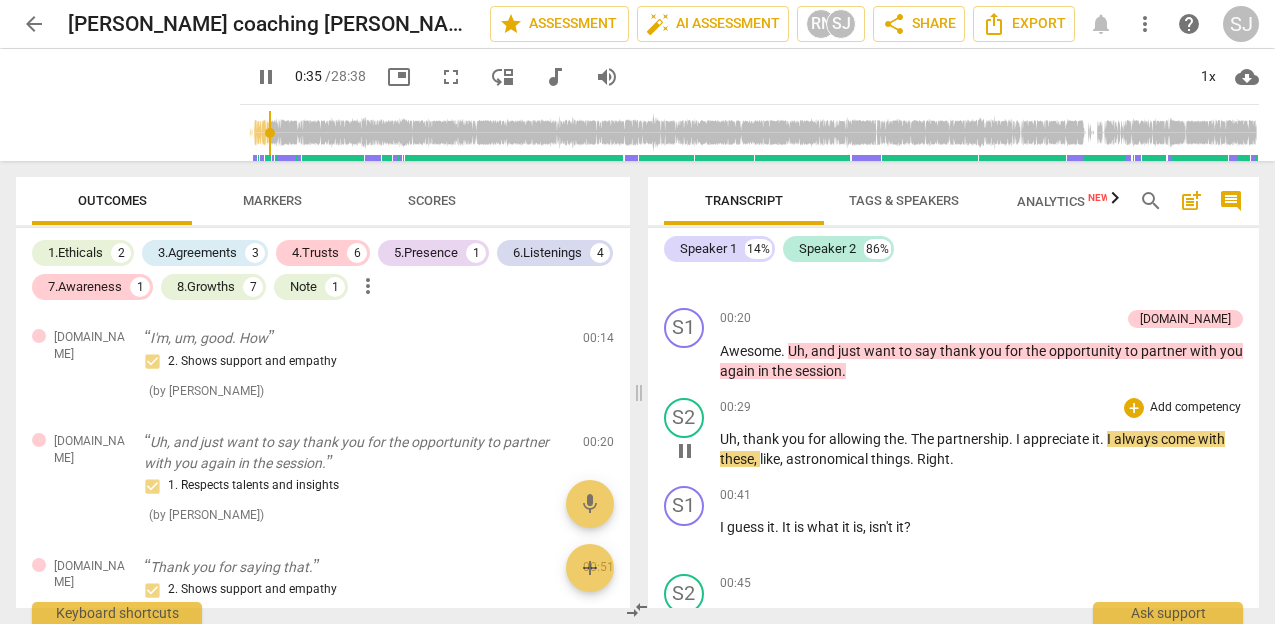click on "The" at bounding box center (924, 439) 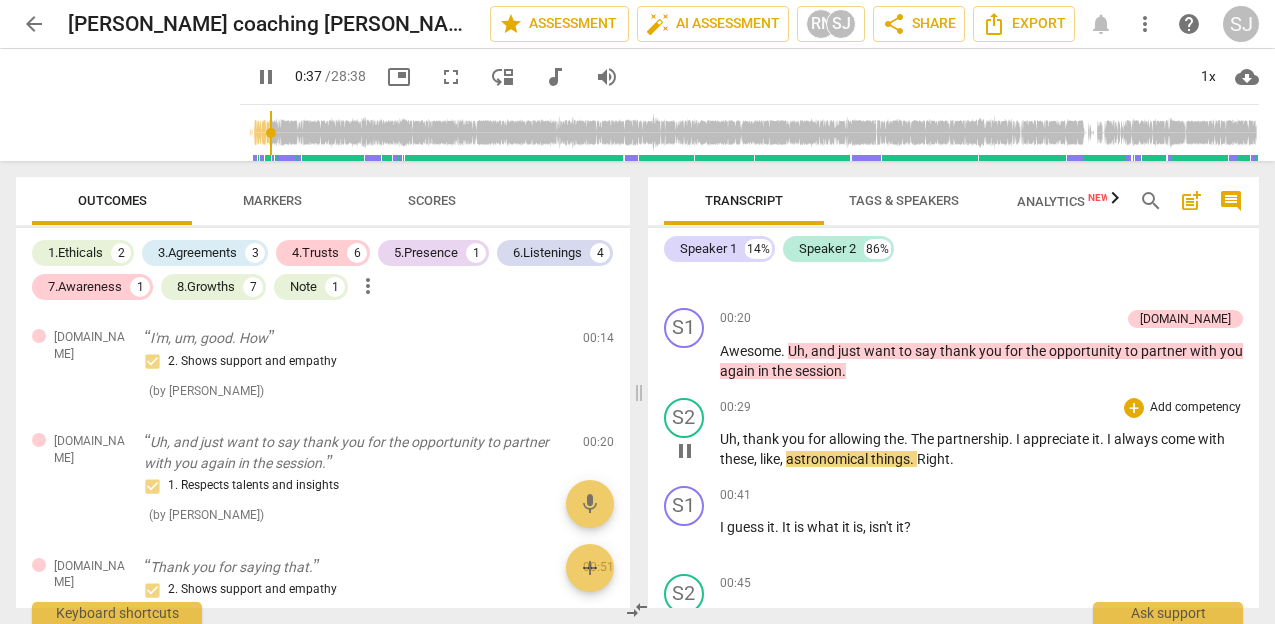 type on "37" 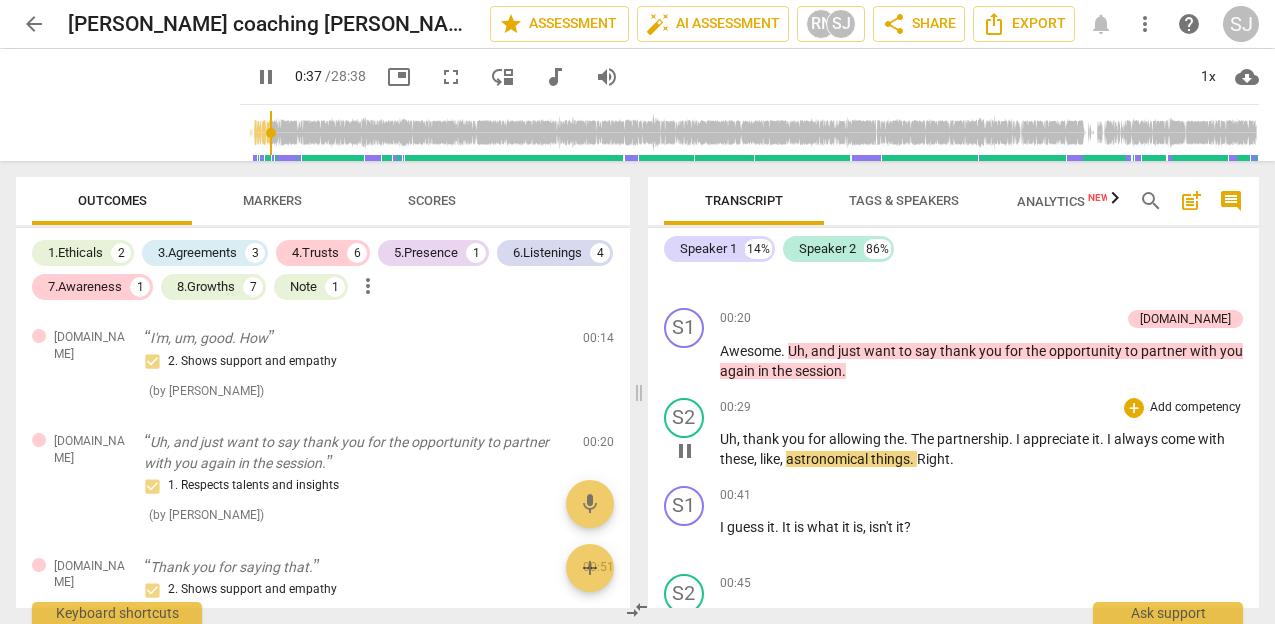type 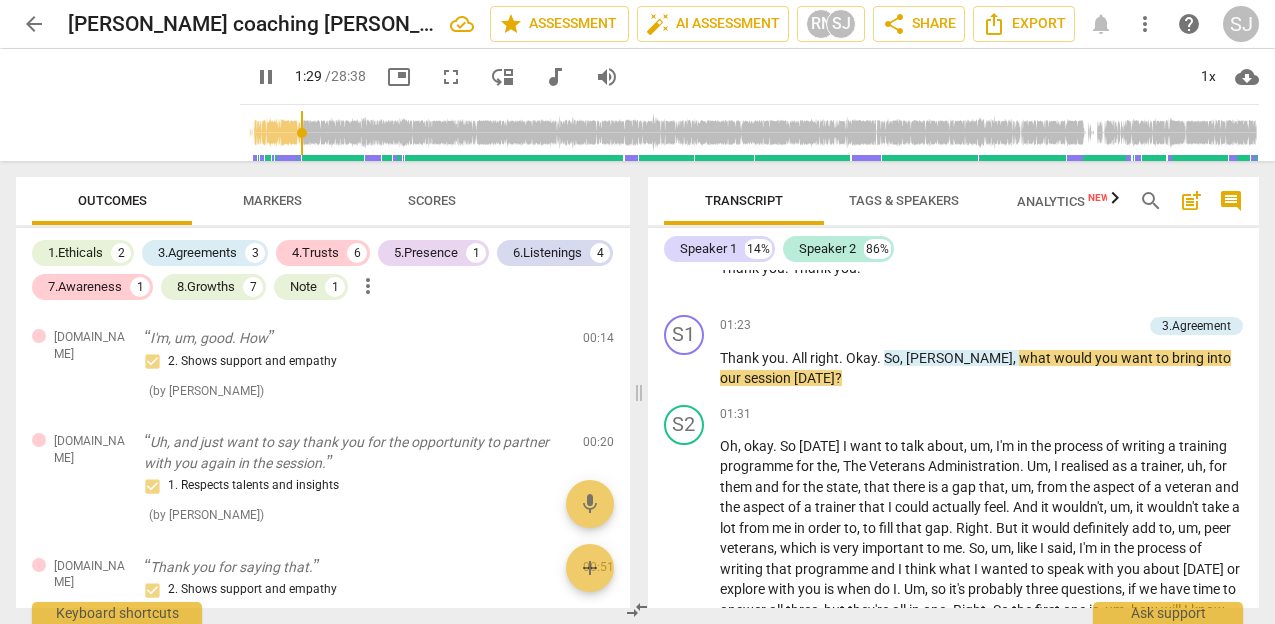scroll, scrollTop: 3890, scrollLeft: 0, axis: vertical 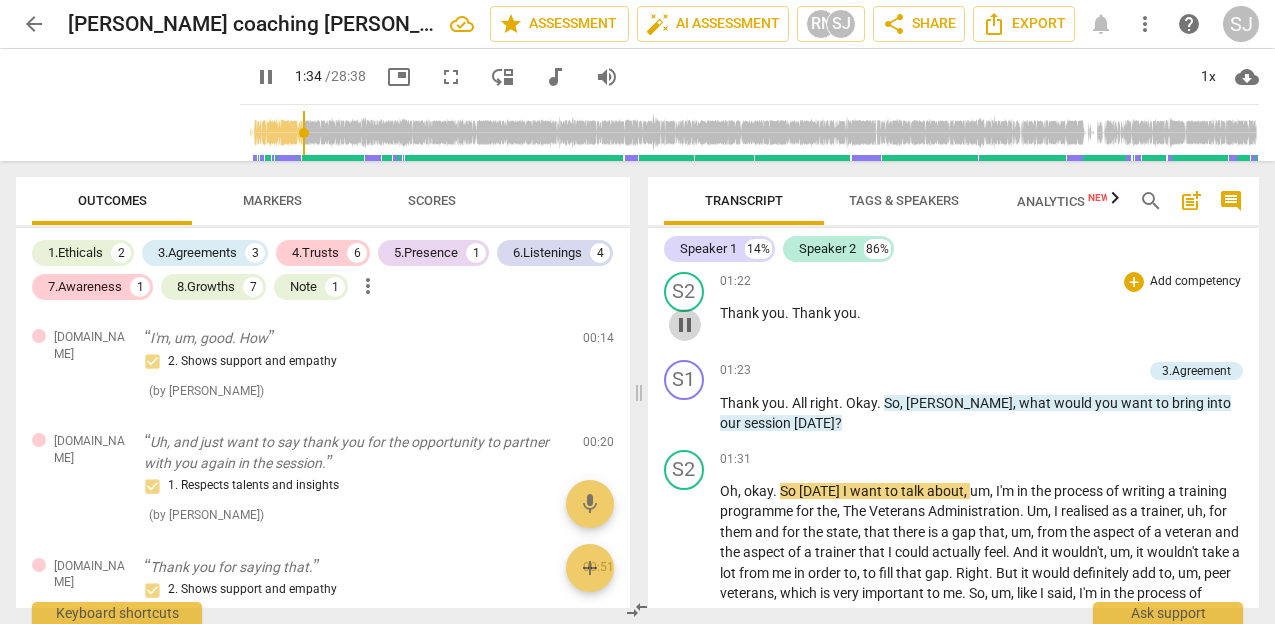 click on "pause" at bounding box center (685, 325) 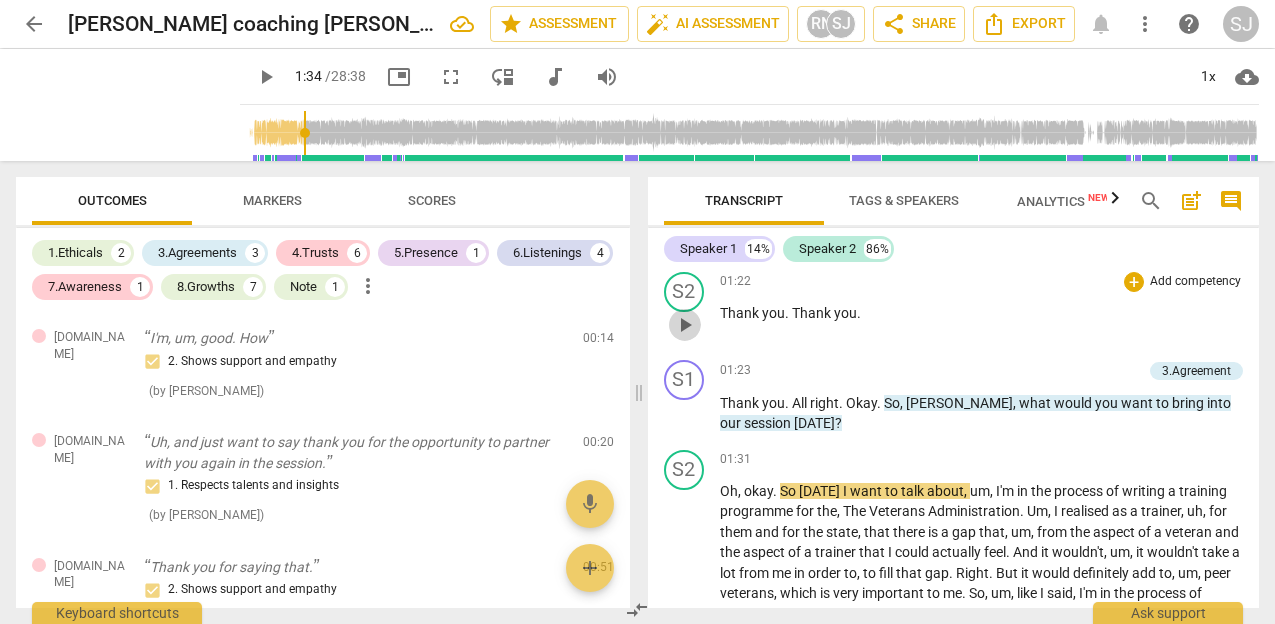 click on "play_arrow" at bounding box center (685, 325) 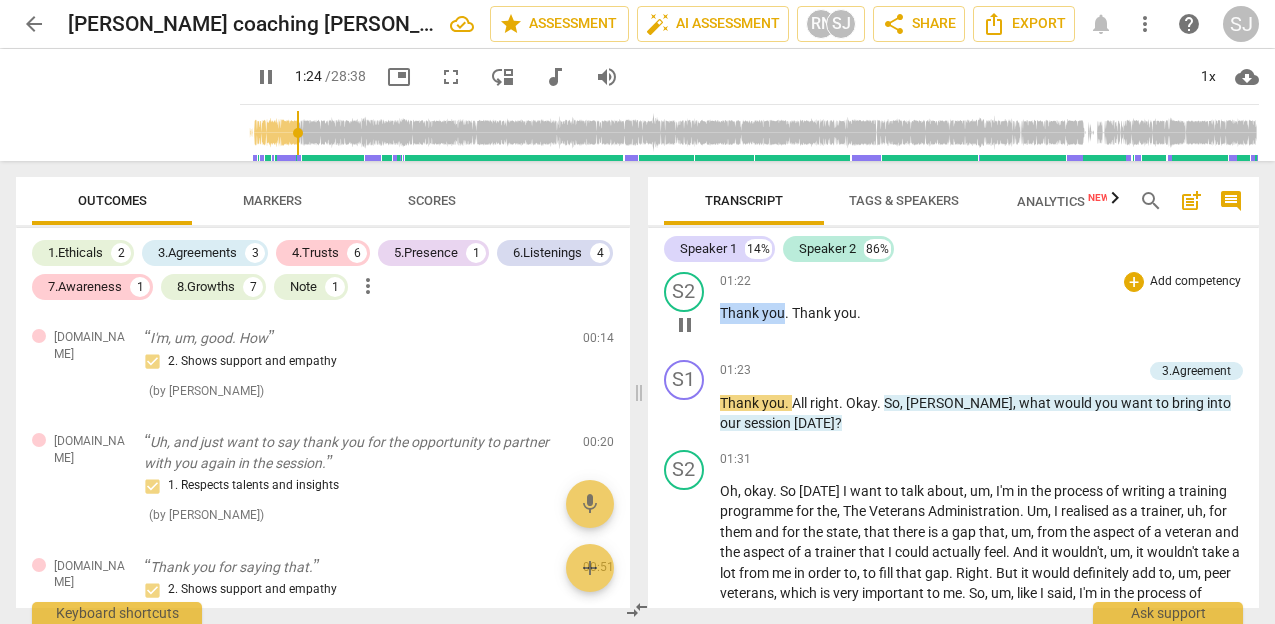drag, startPoint x: 783, startPoint y: 315, endPoint x: 713, endPoint y: 316, distance: 70.00714 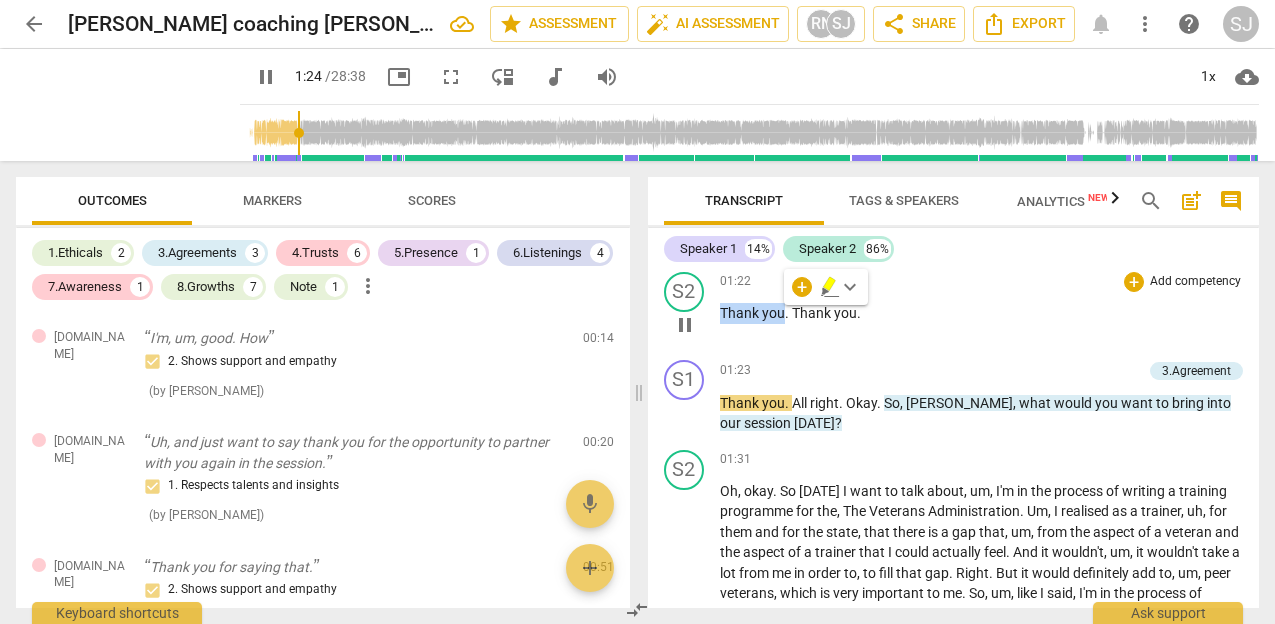 type on "85" 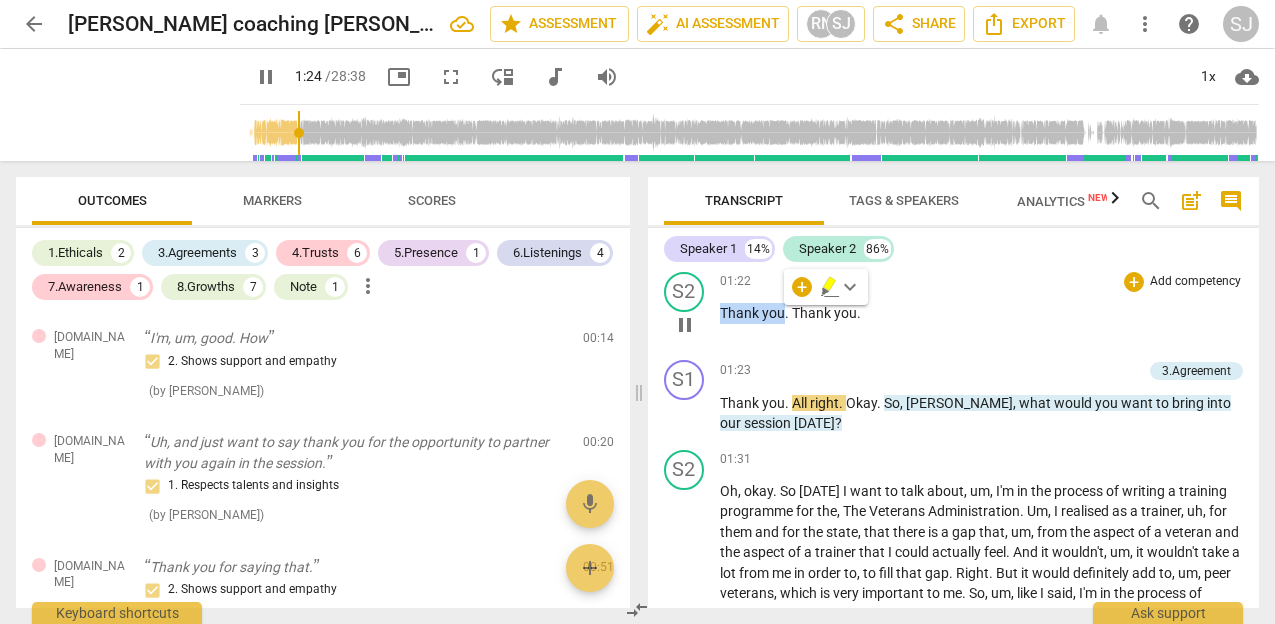 type 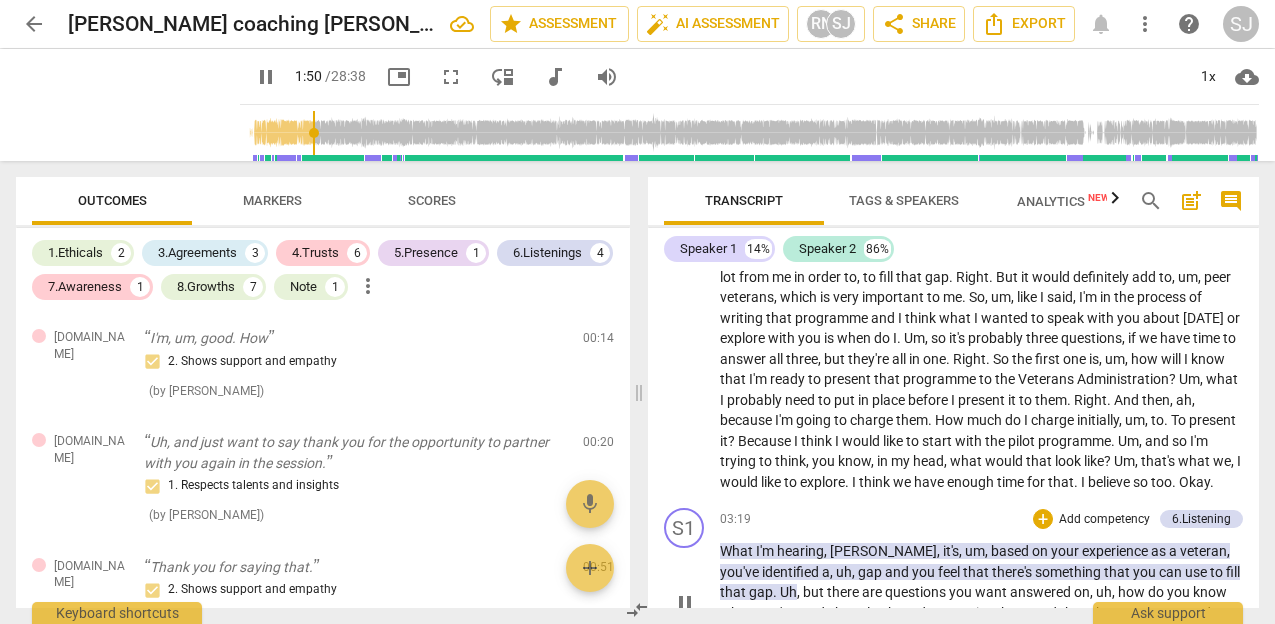 scroll, scrollTop: 4184, scrollLeft: 0, axis: vertical 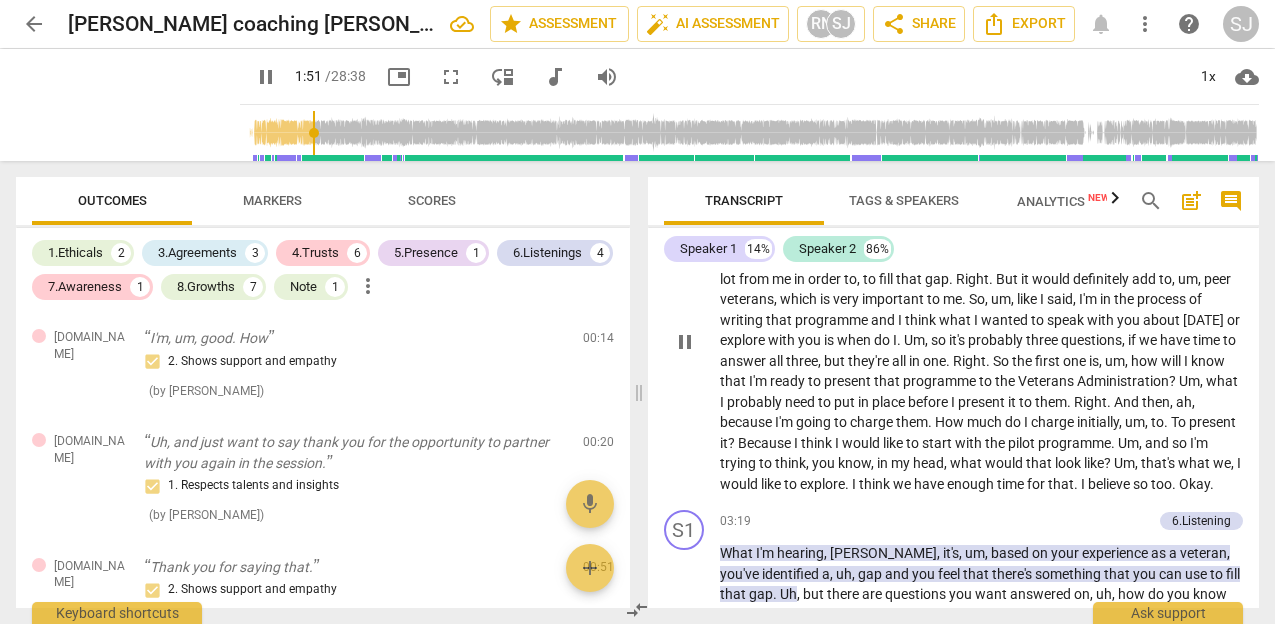 click on "pause" at bounding box center (685, 342) 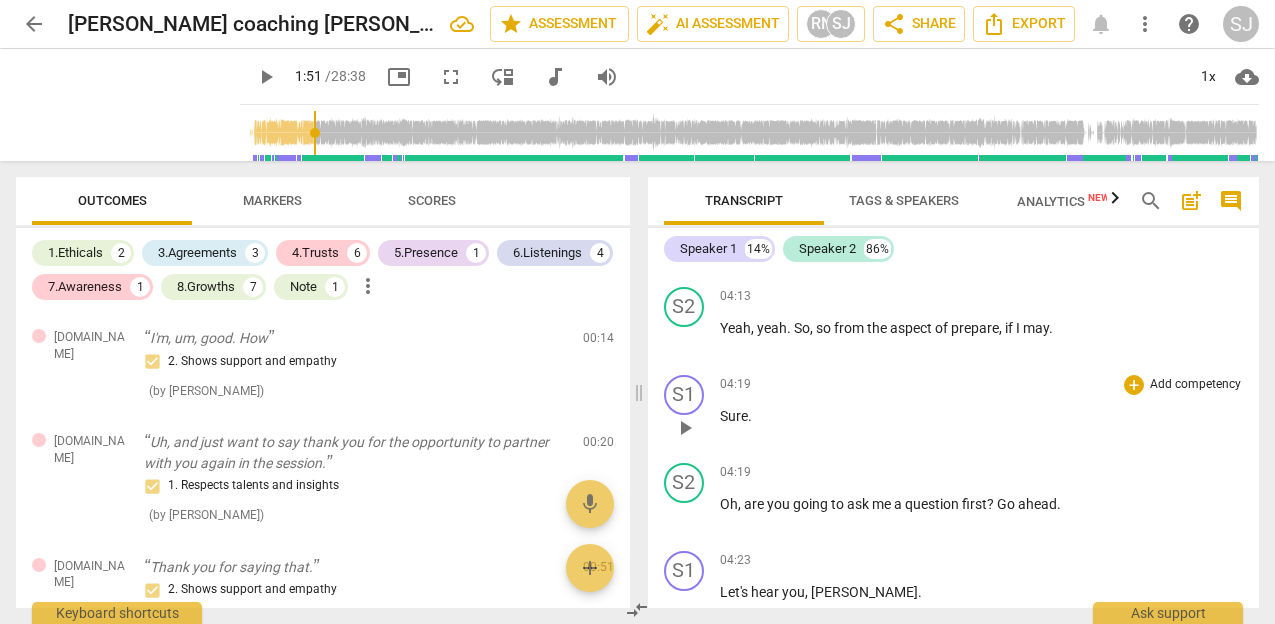 scroll, scrollTop: 4780, scrollLeft: 0, axis: vertical 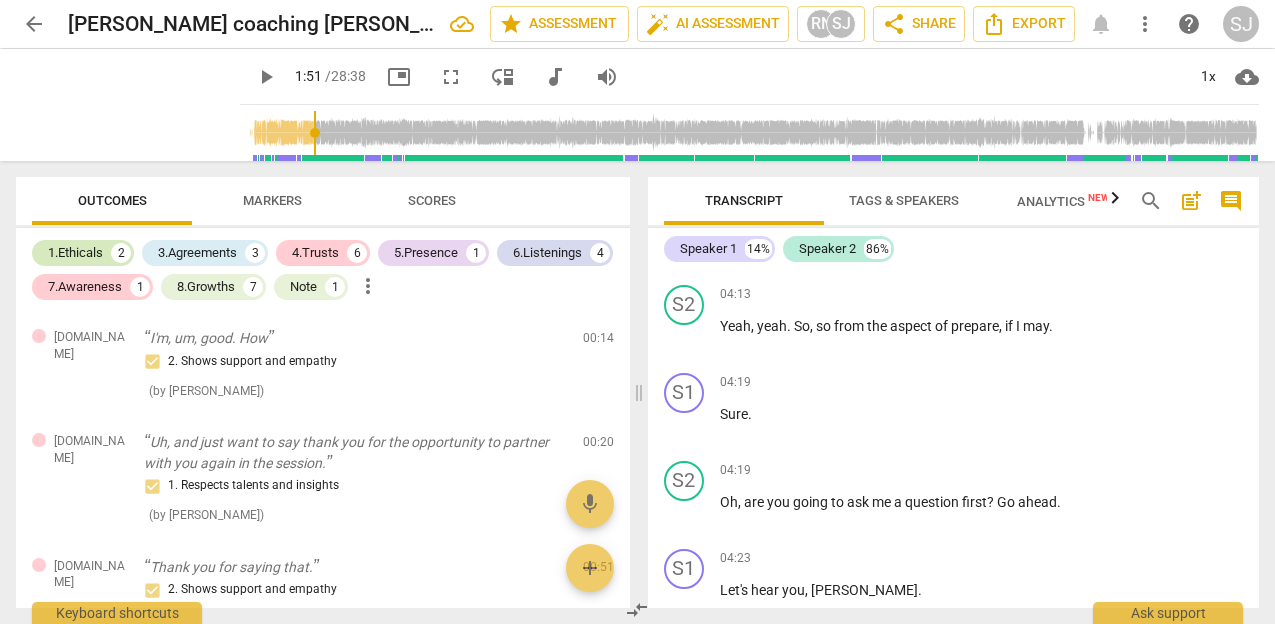 click on "1.Ethicals" at bounding box center (75, 253) 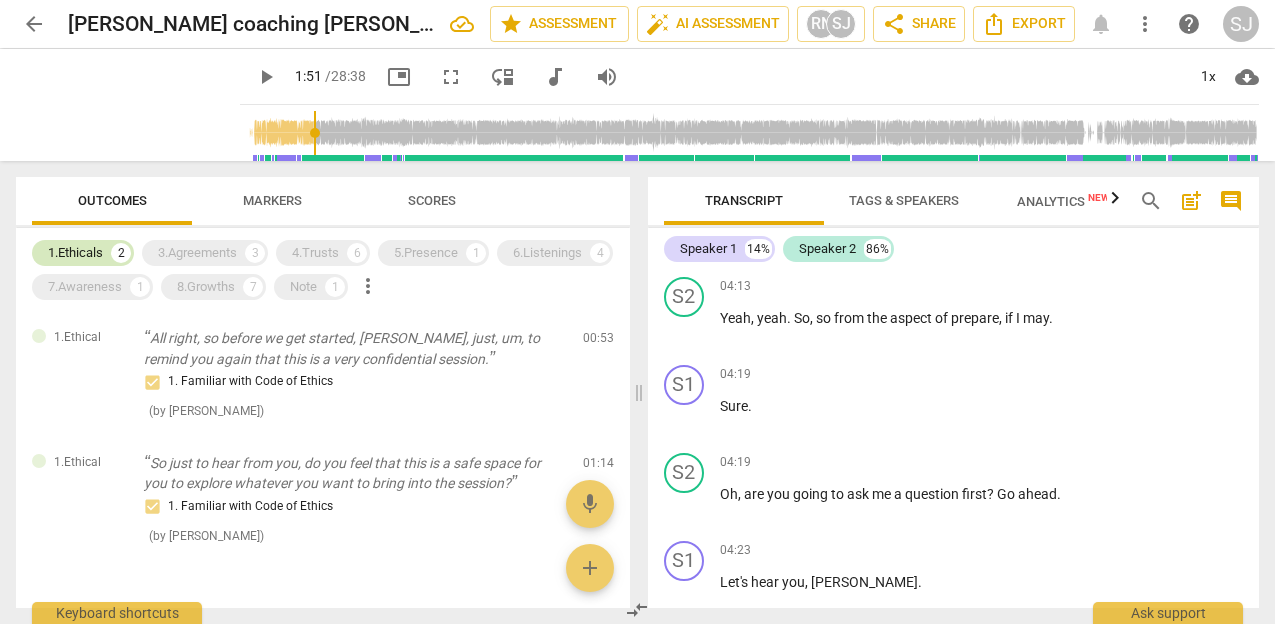 scroll, scrollTop: 4773, scrollLeft: 0, axis: vertical 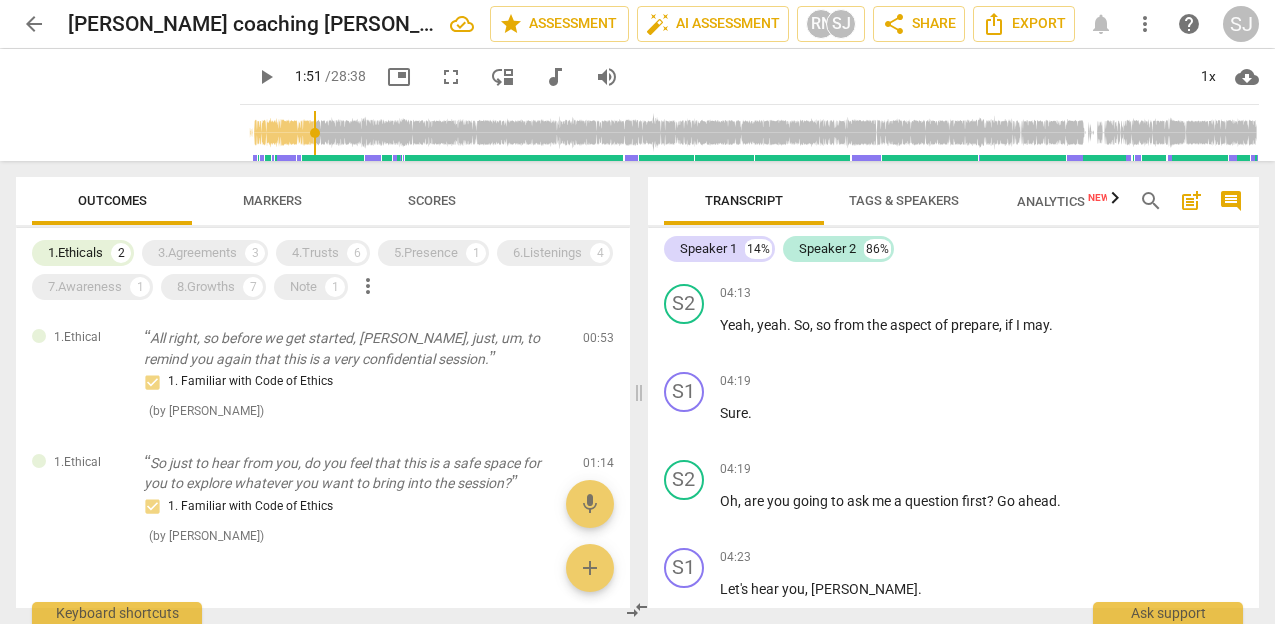 click on "Markers" at bounding box center (272, 200) 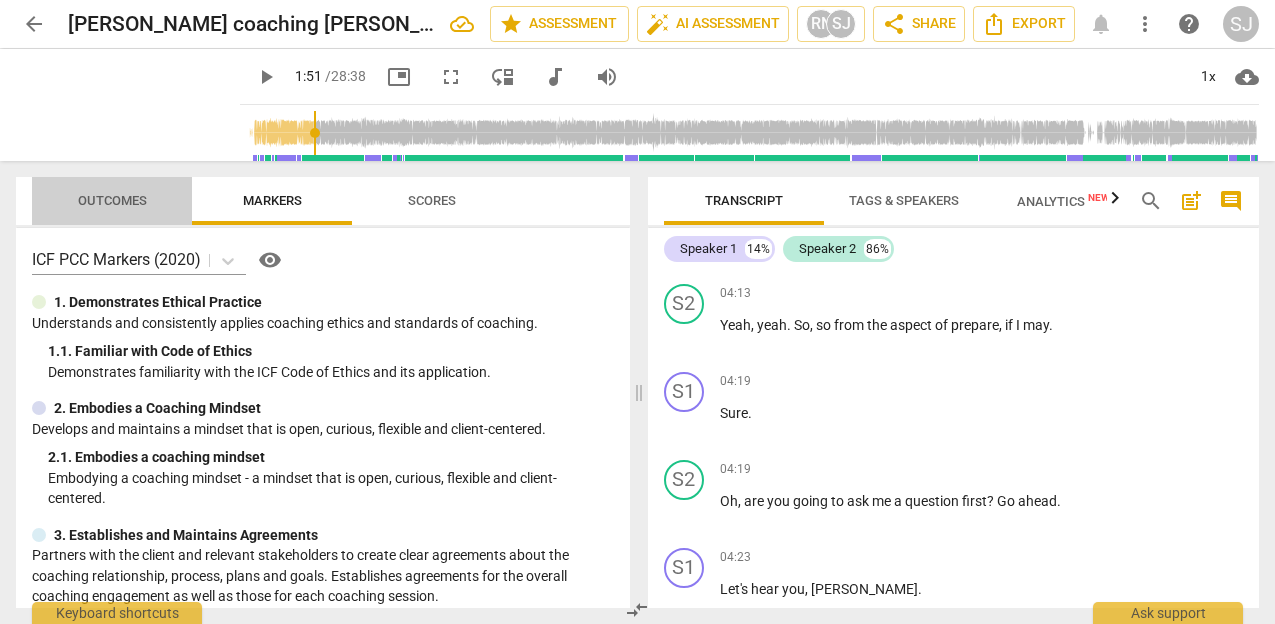 click on "Outcomes" at bounding box center [112, 200] 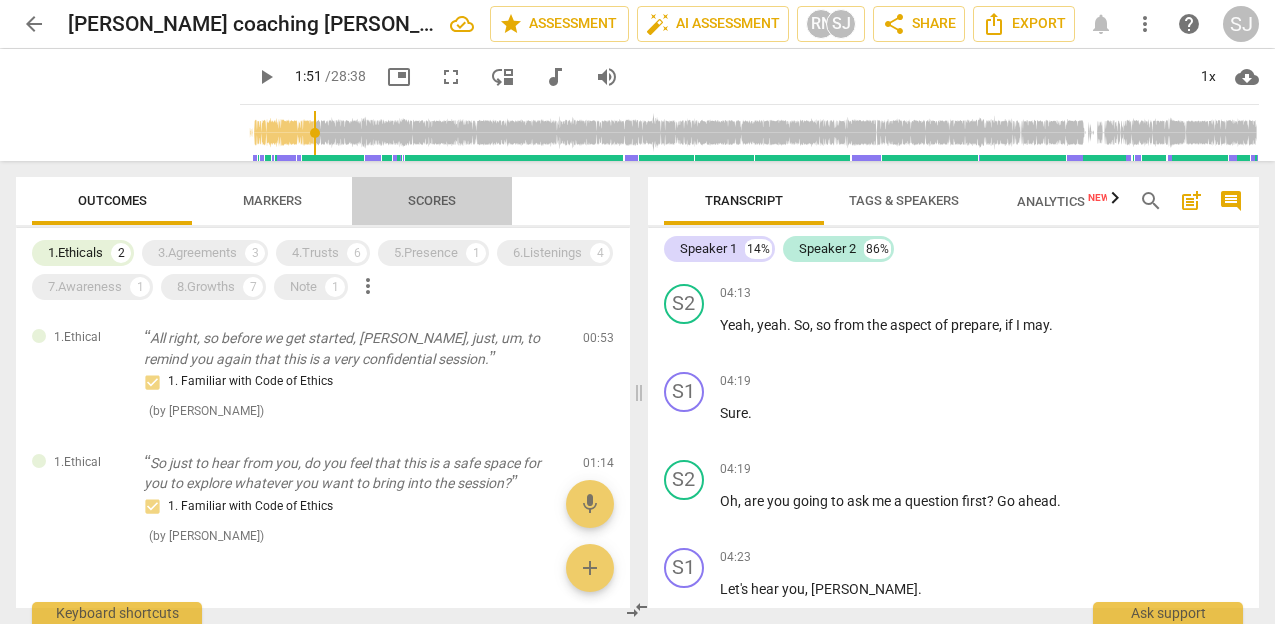 click on "Scores" at bounding box center [432, 200] 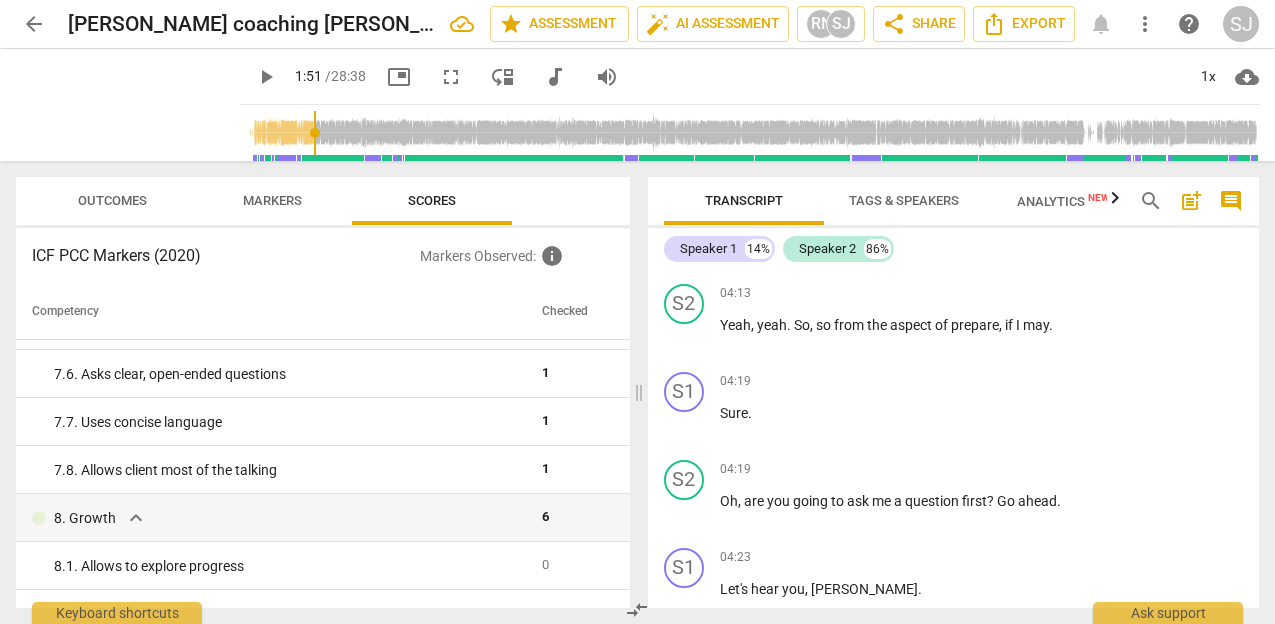 scroll, scrollTop: 1630, scrollLeft: 0, axis: vertical 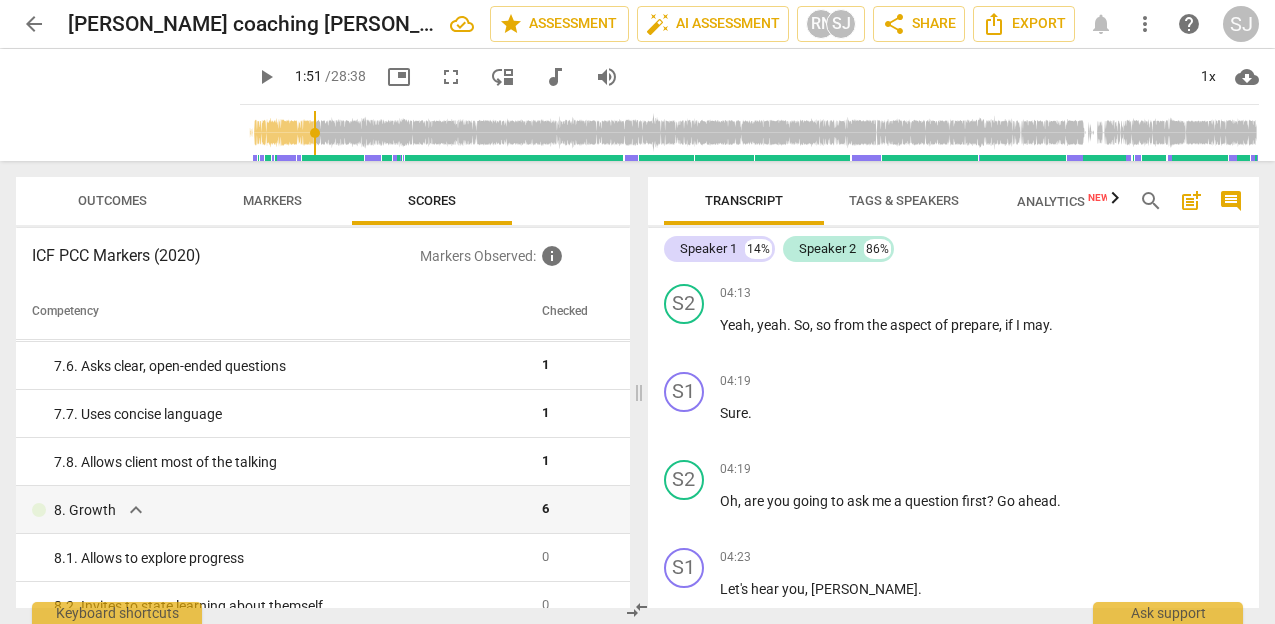 type on "112" 